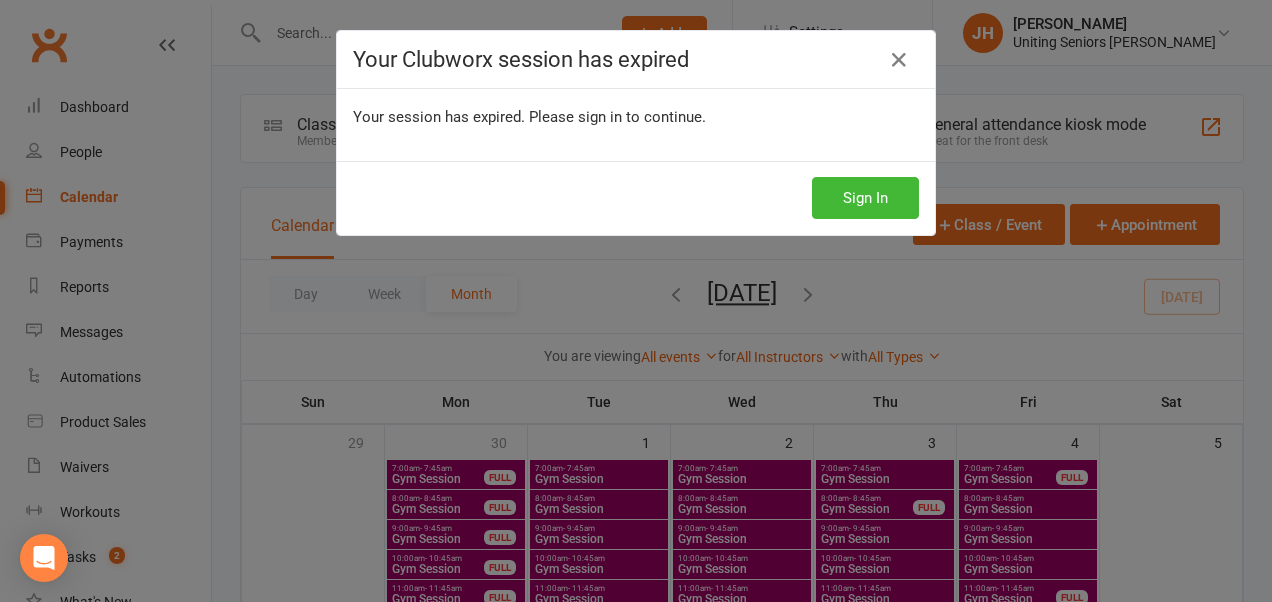 scroll, scrollTop: 300, scrollLeft: 0, axis: vertical 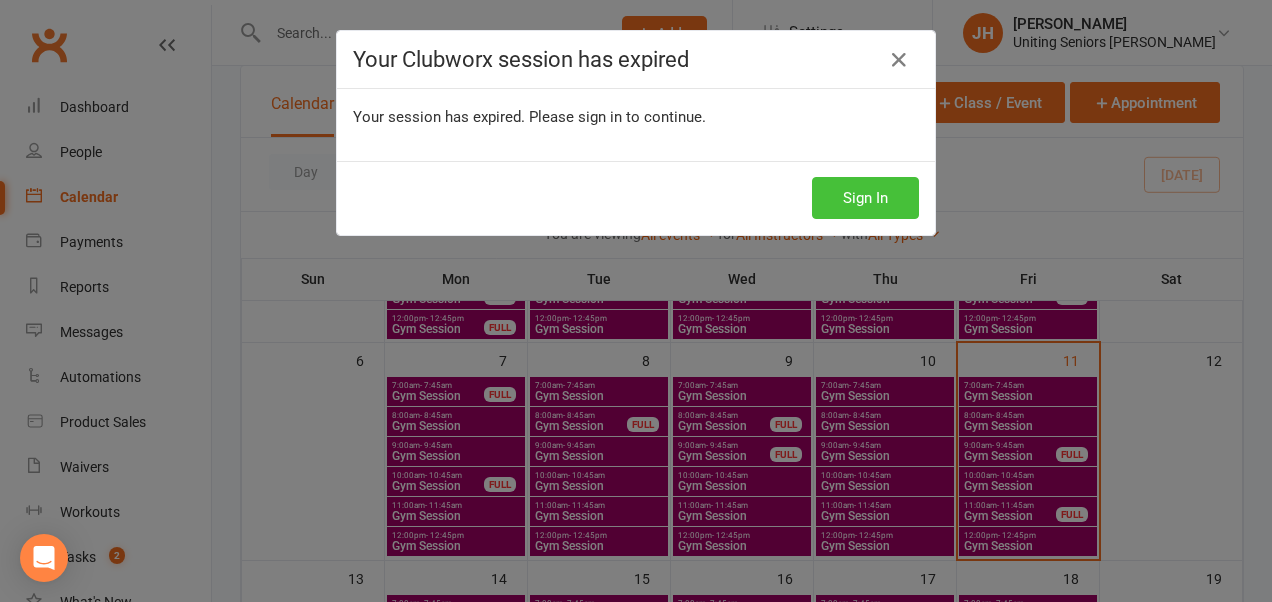 click on "Sign In" at bounding box center (865, 198) 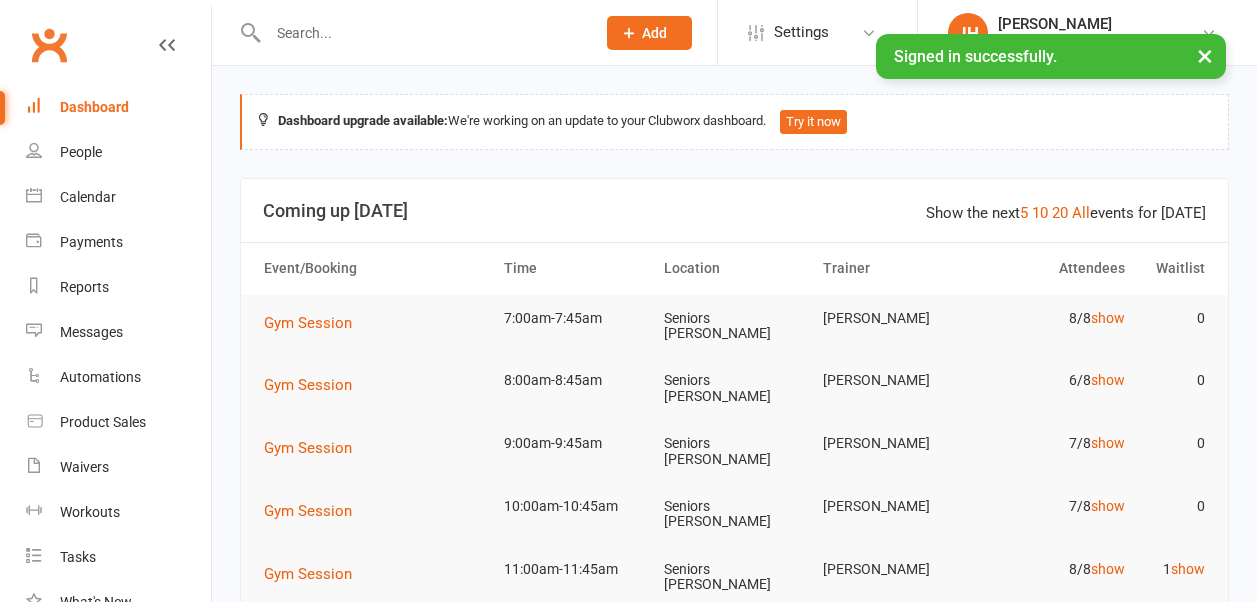 scroll, scrollTop: 0, scrollLeft: 0, axis: both 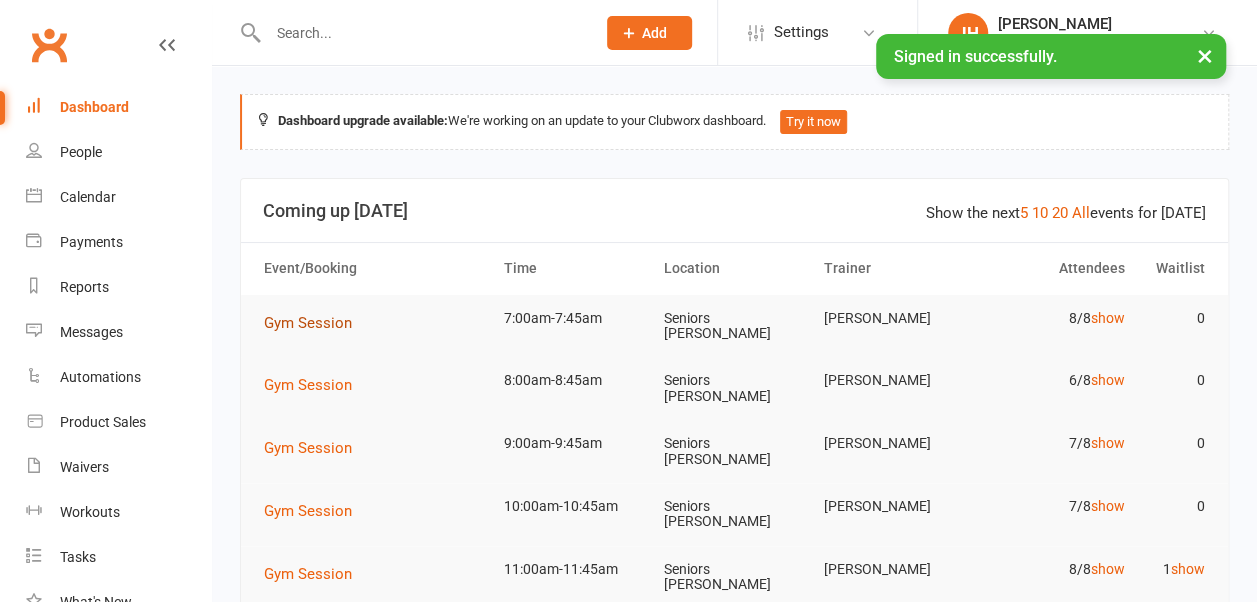 click on "Gym Session" at bounding box center (308, 323) 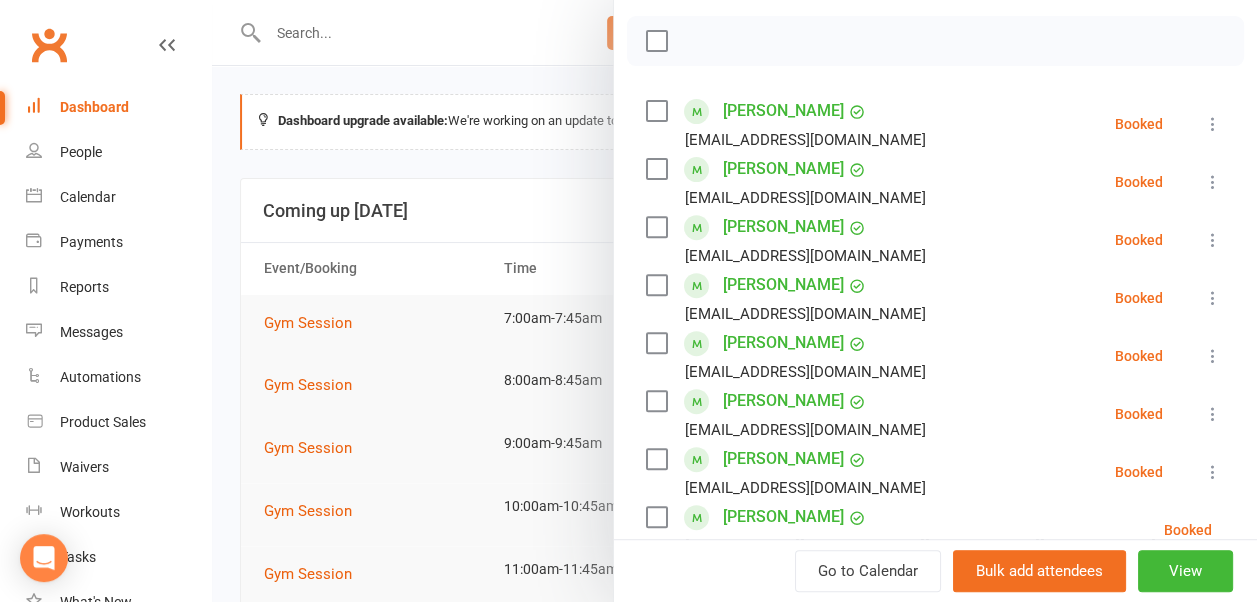 scroll, scrollTop: 278, scrollLeft: 0, axis: vertical 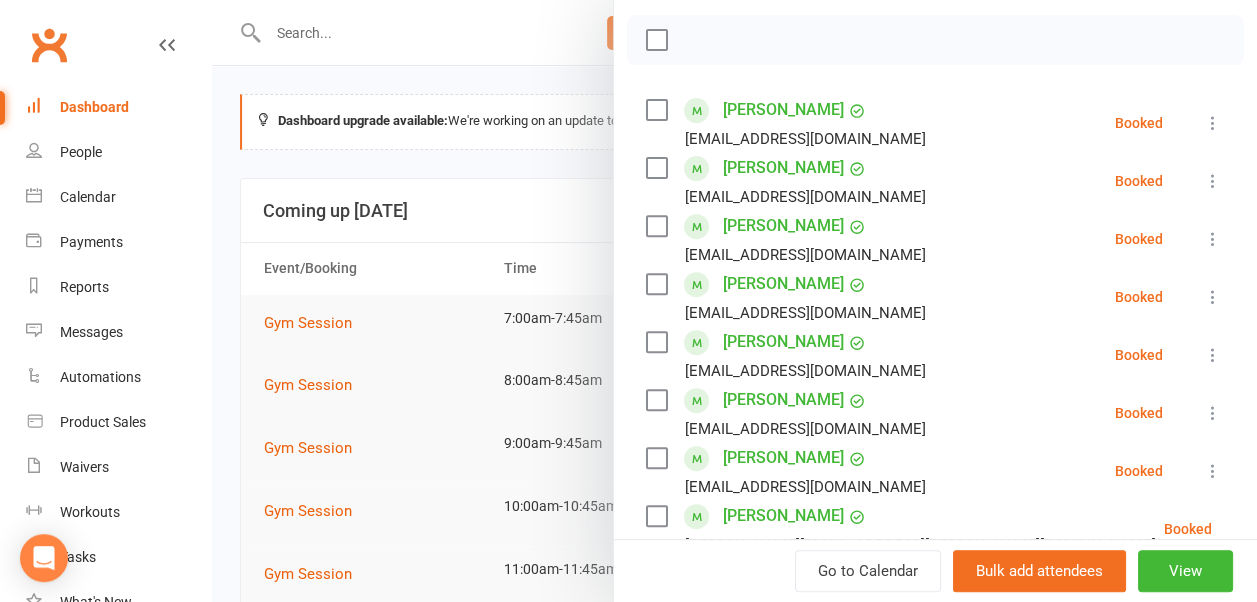 click at bounding box center [1213, 123] 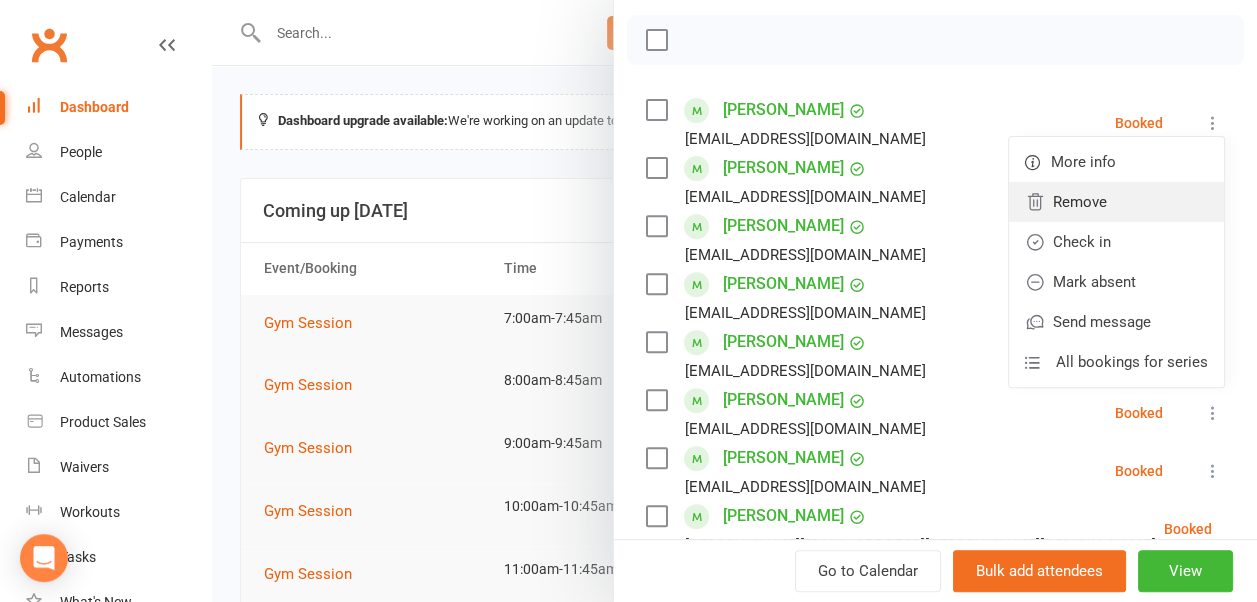 click on "Remove" at bounding box center (1116, 202) 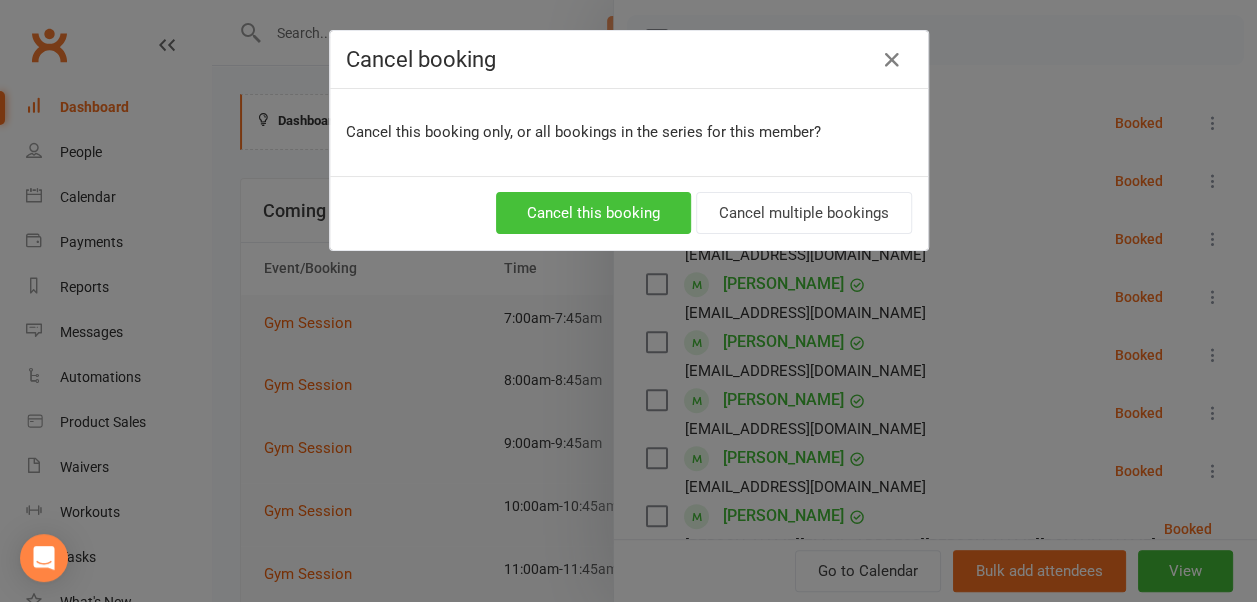 click on "Cancel this booking" at bounding box center (593, 213) 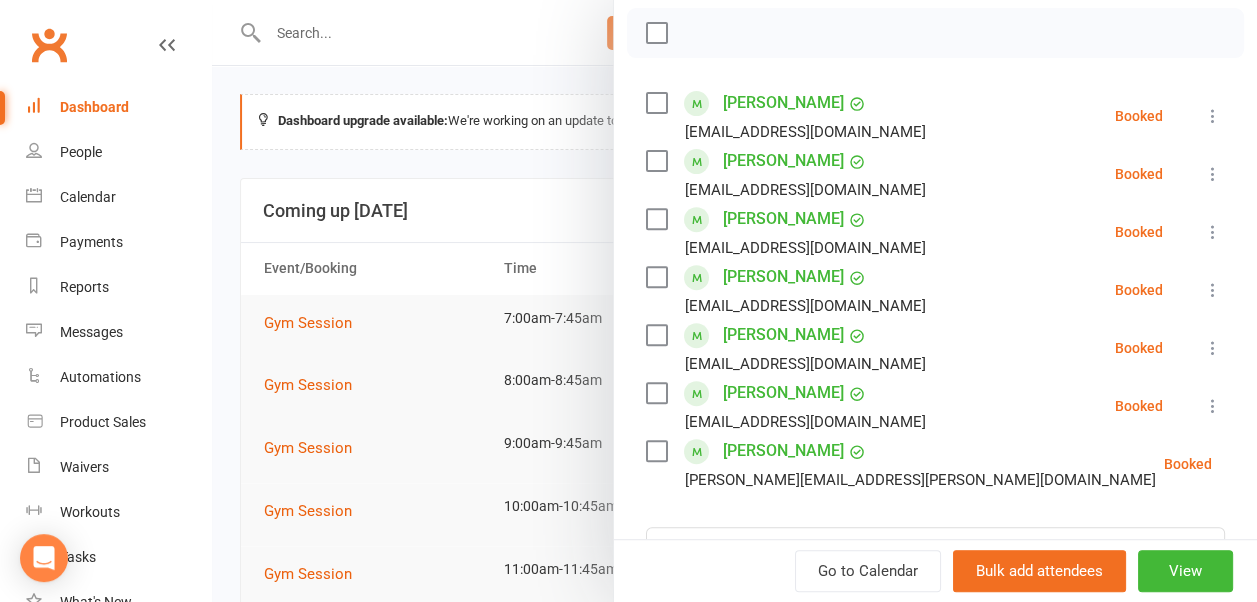 scroll, scrollTop: 286, scrollLeft: 0, axis: vertical 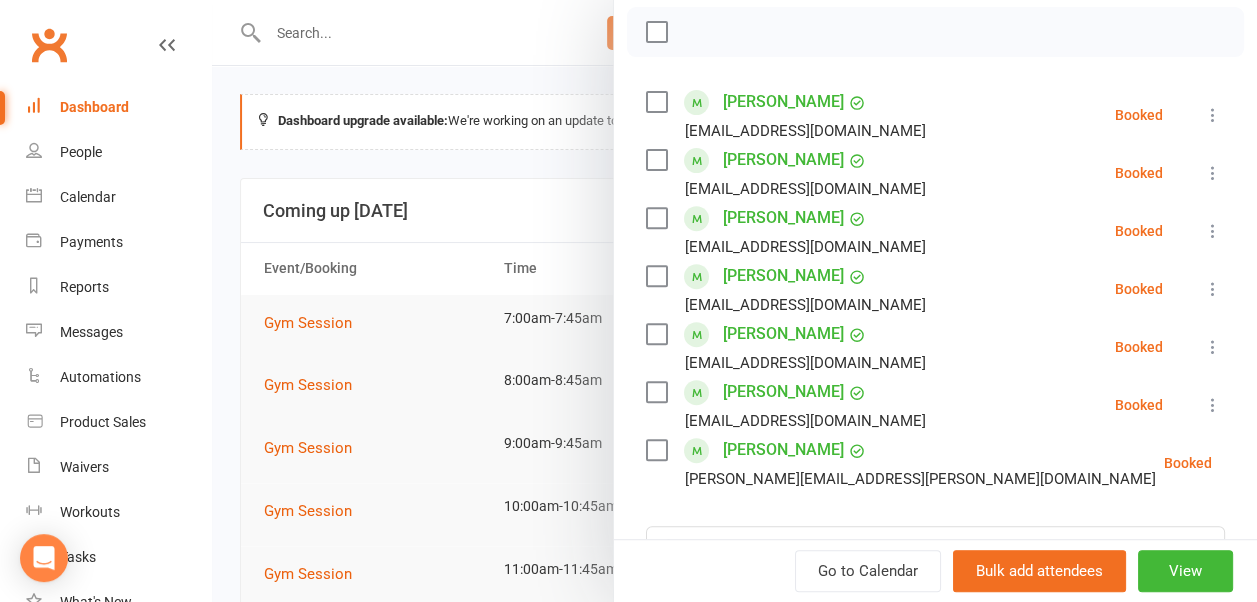 click at bounding box center [734, 301] 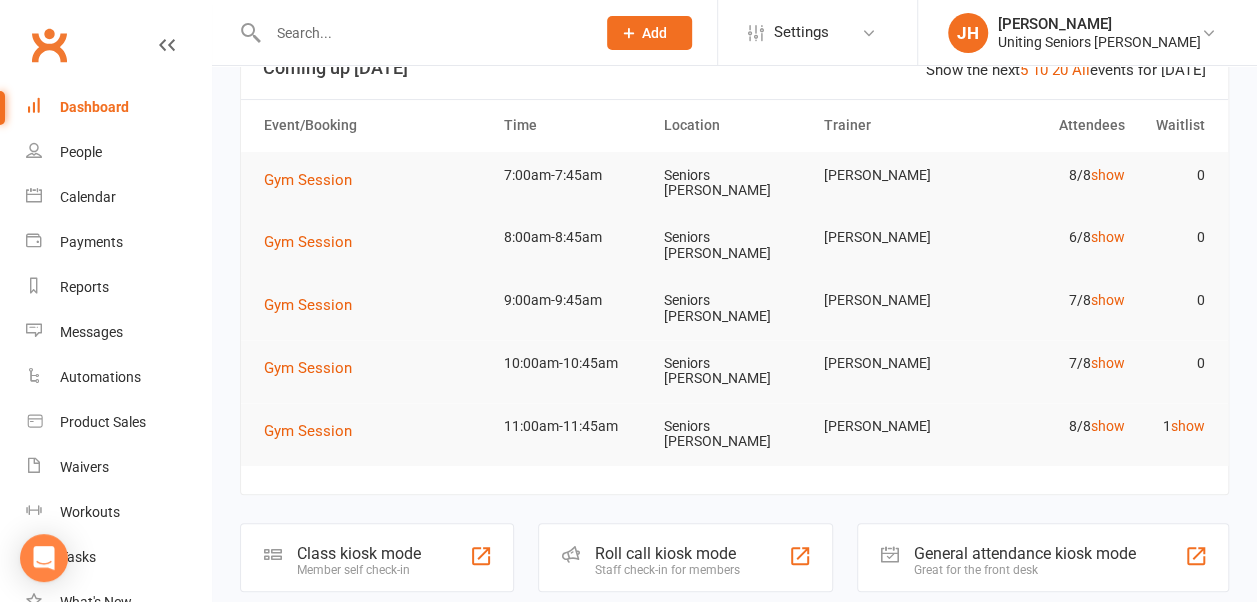 scroll, scrollTop: 144, scrollLeft: 0, axis: vertical 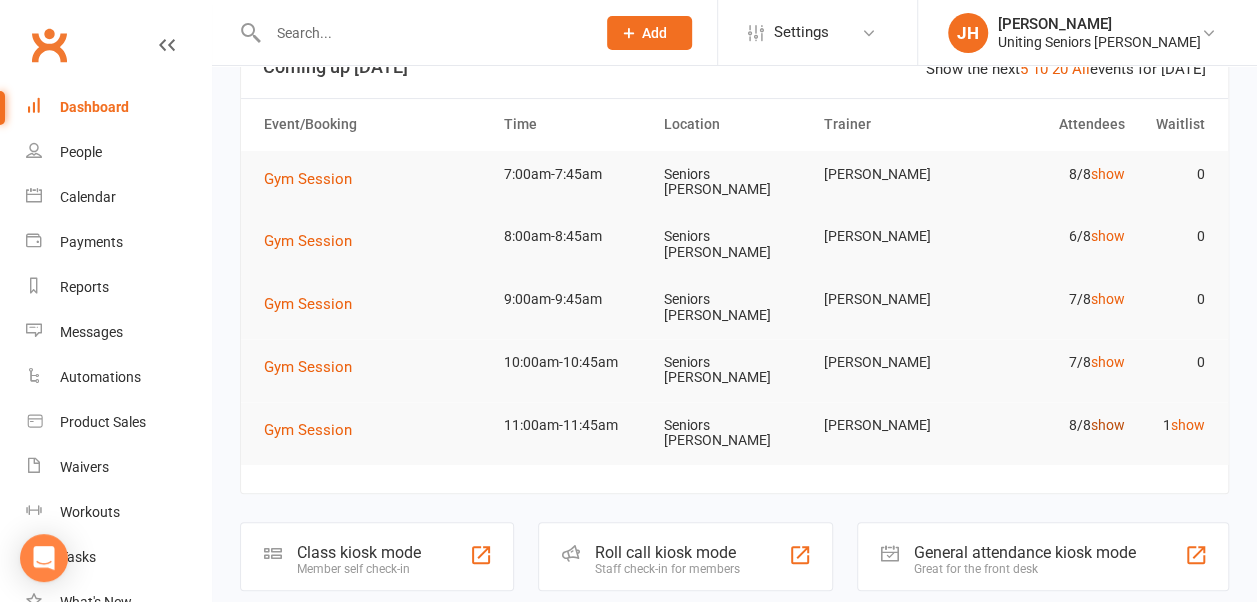 click on "show" at bounding box center (1108, 425) 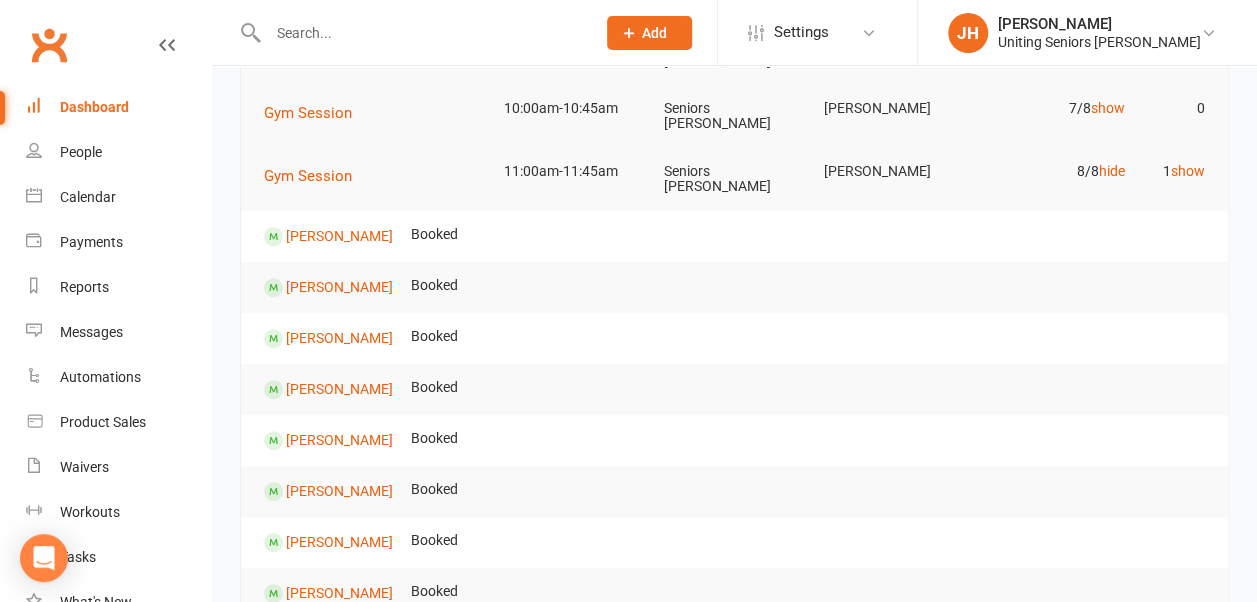 scroll, scrollTop: 397, scrollLeft: 0, axis: vertical 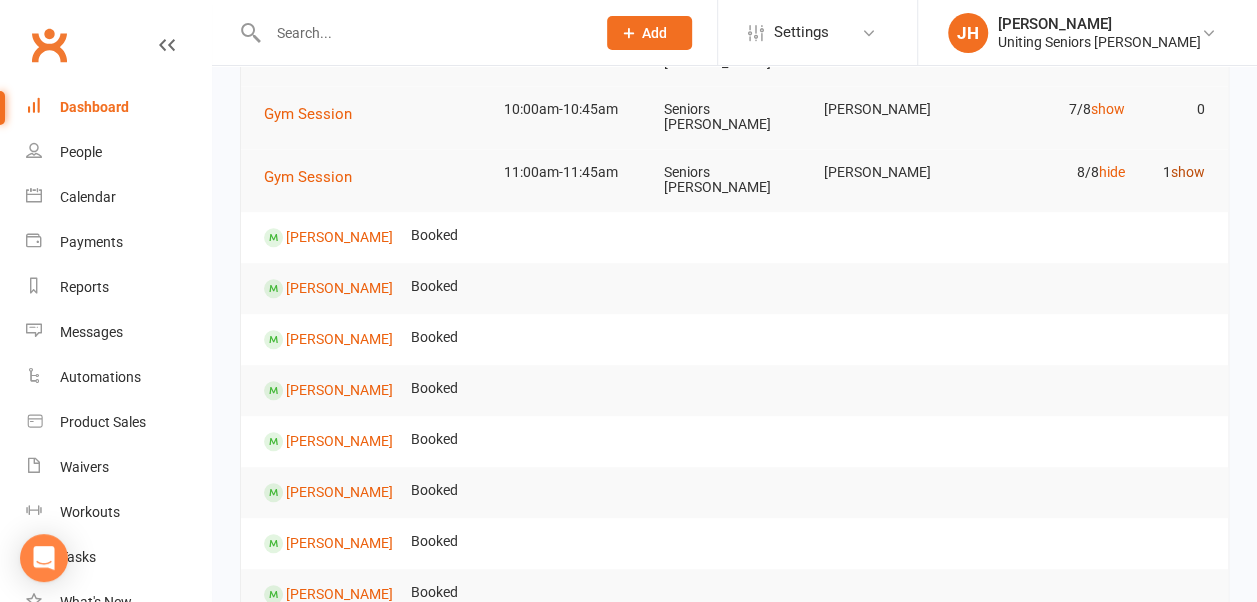 click on "show" at bounding box center [1188, 172] 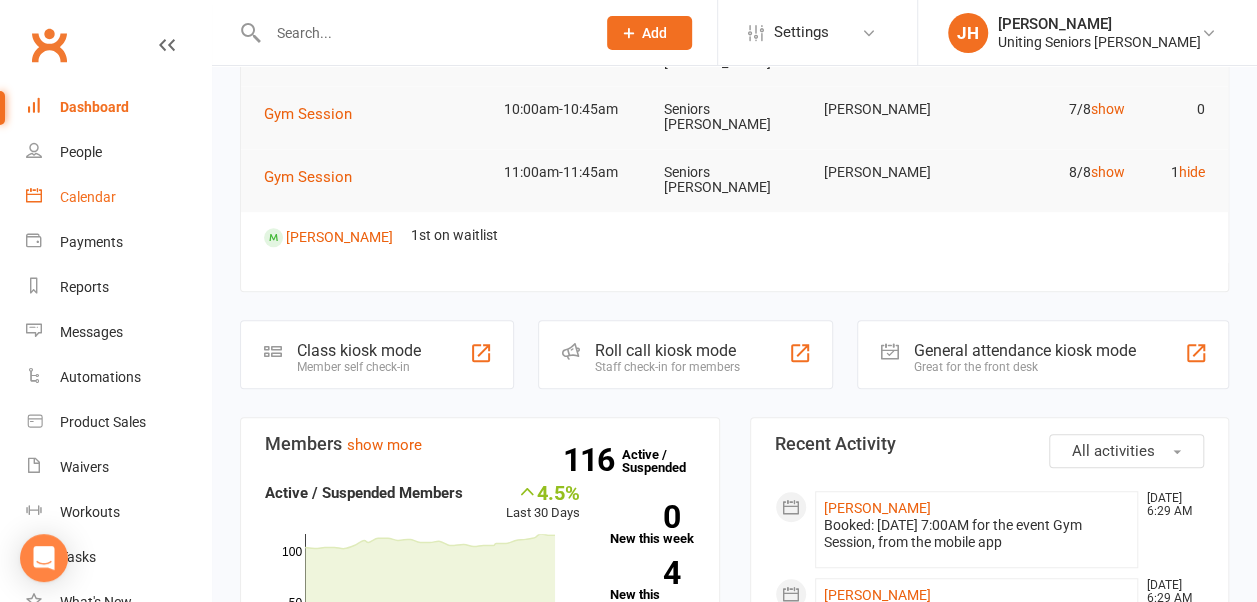 click on "Calendar" at bounding box center (88, 197) 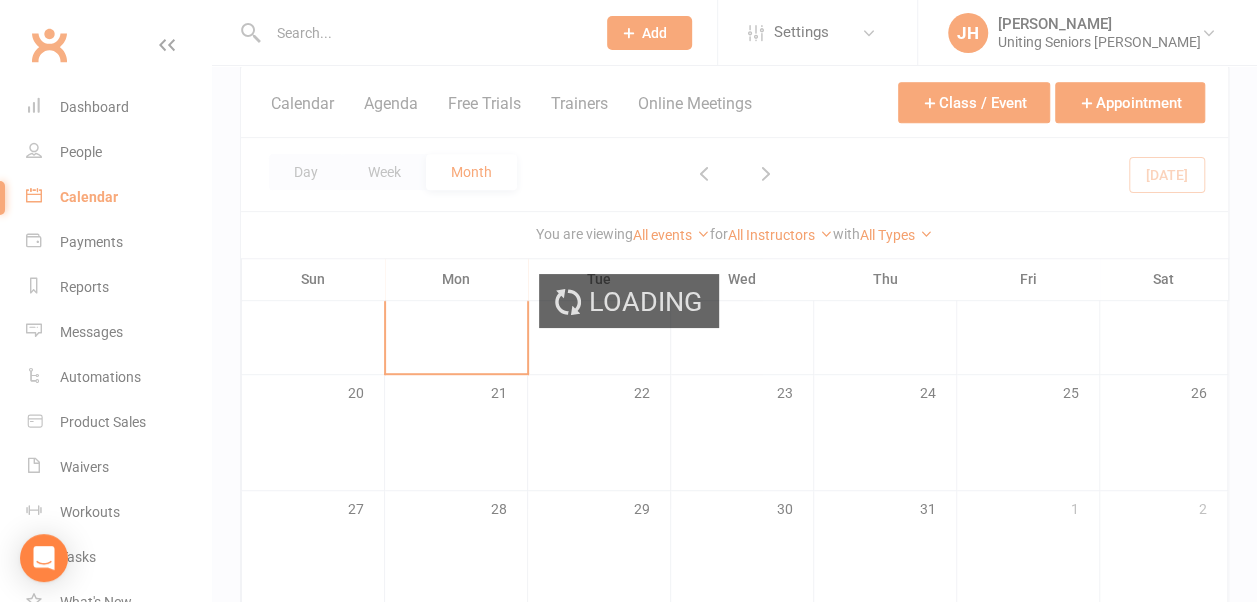 scroll, scrollTop: 0, scrollLeft: 0, axis: both 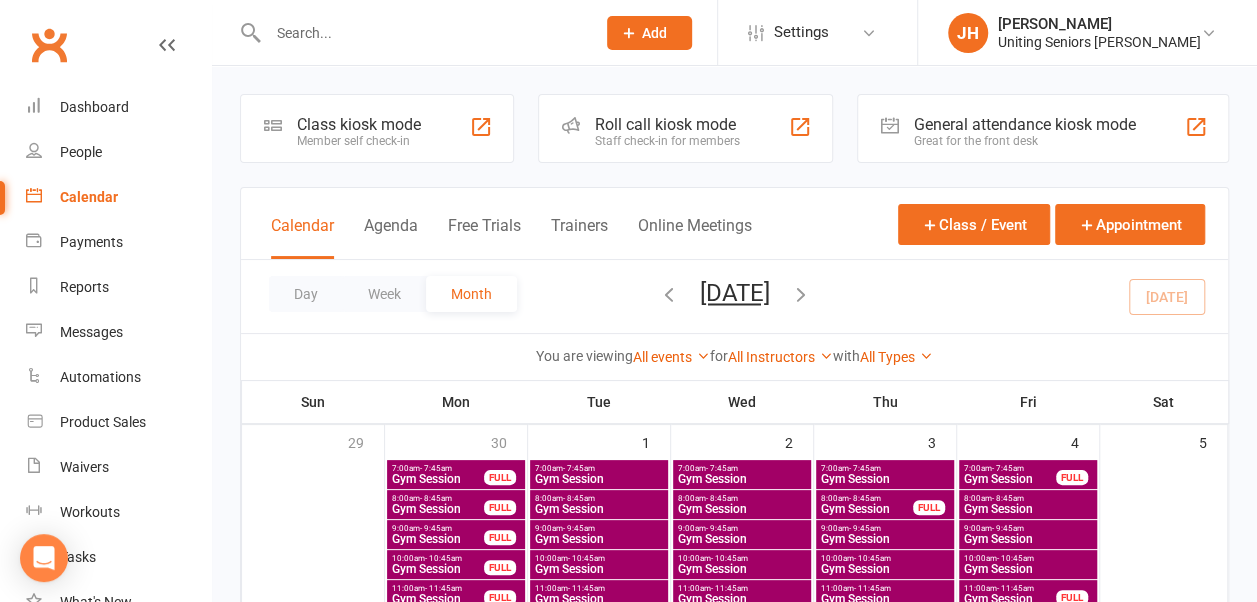 click at bounding box center [410, 32] 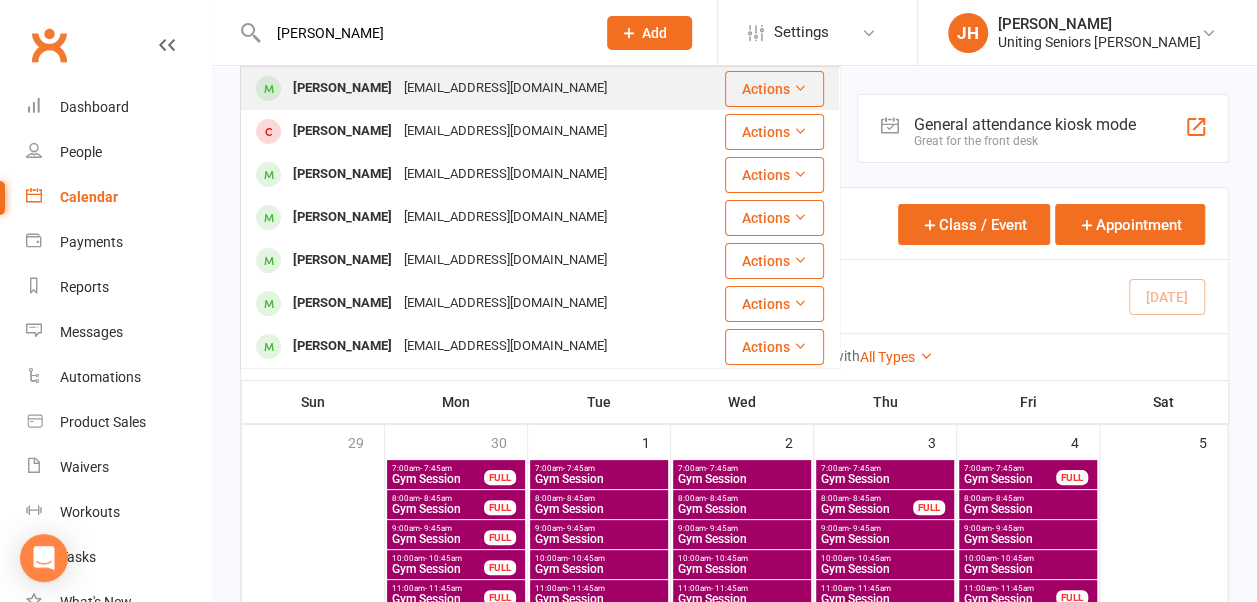 type on "[PERSON_NAME]" 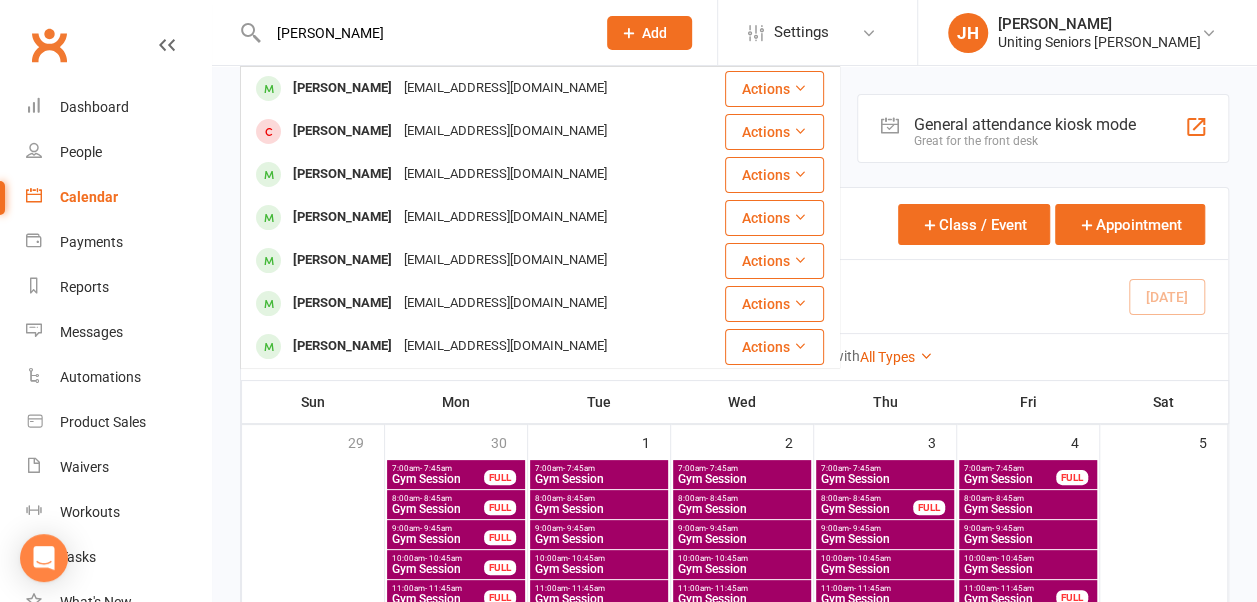 click on "[PERSON_NAME] [EMAIL_ADDRESS][DOMAIN_NAME]" at bounding box center (470, 88) 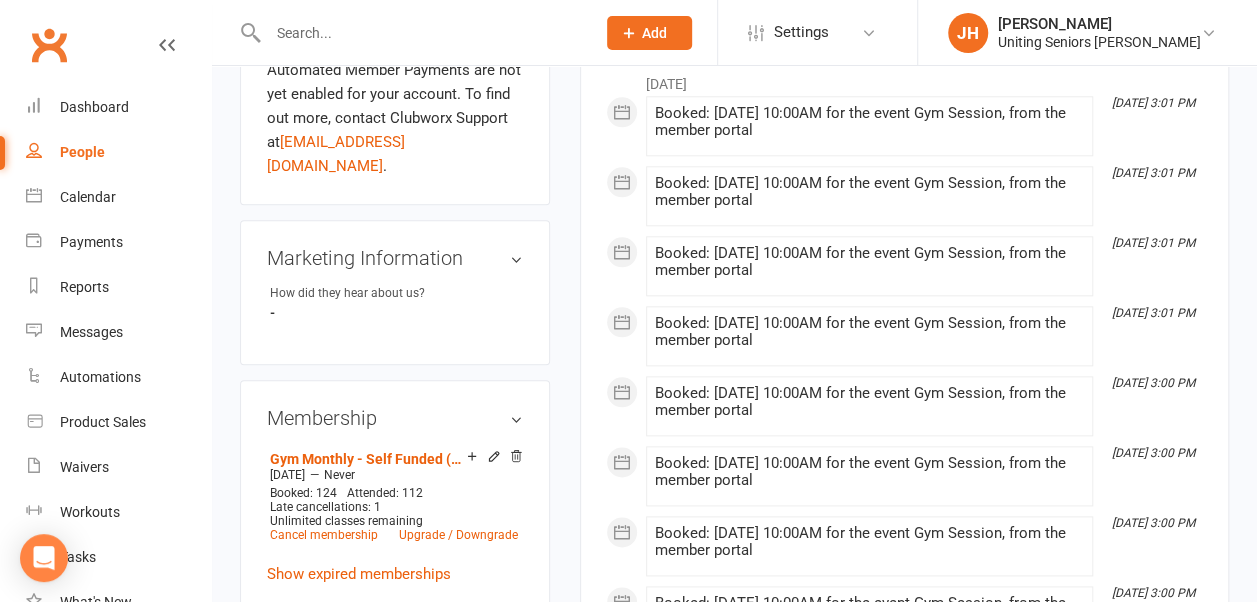scroll, scrollTop: 1000, scrollLeft: 0, axis: vertical 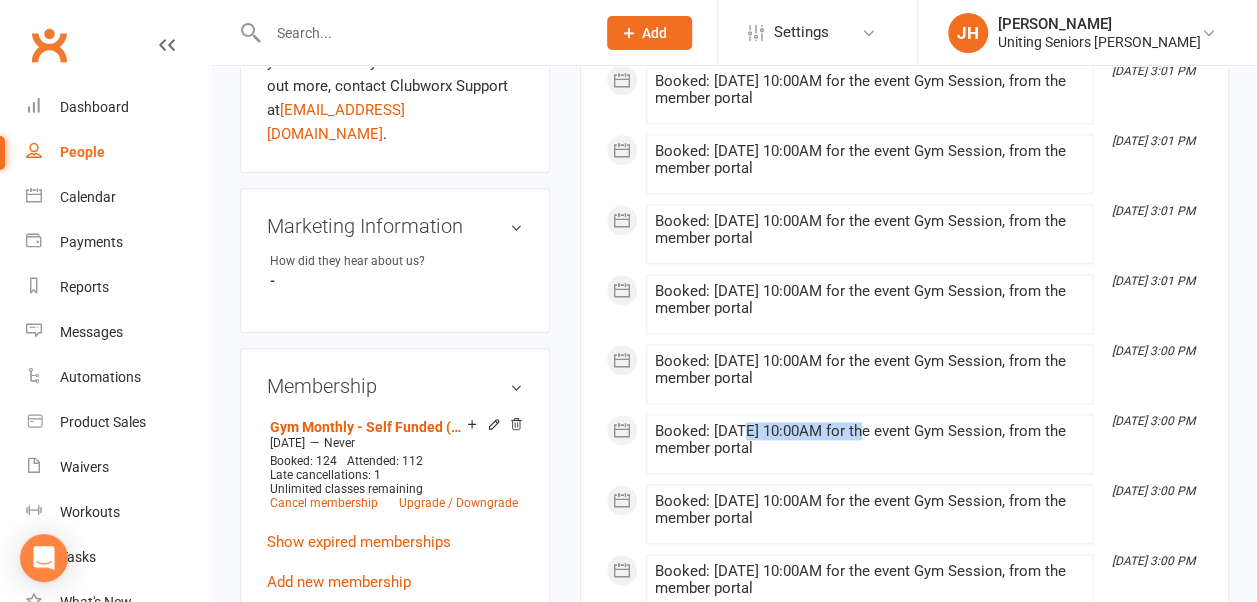 drag, startPoint x: 740, startPoint y: 418, endPoint x: 856, endPoint y: 420, distance: 116.01724 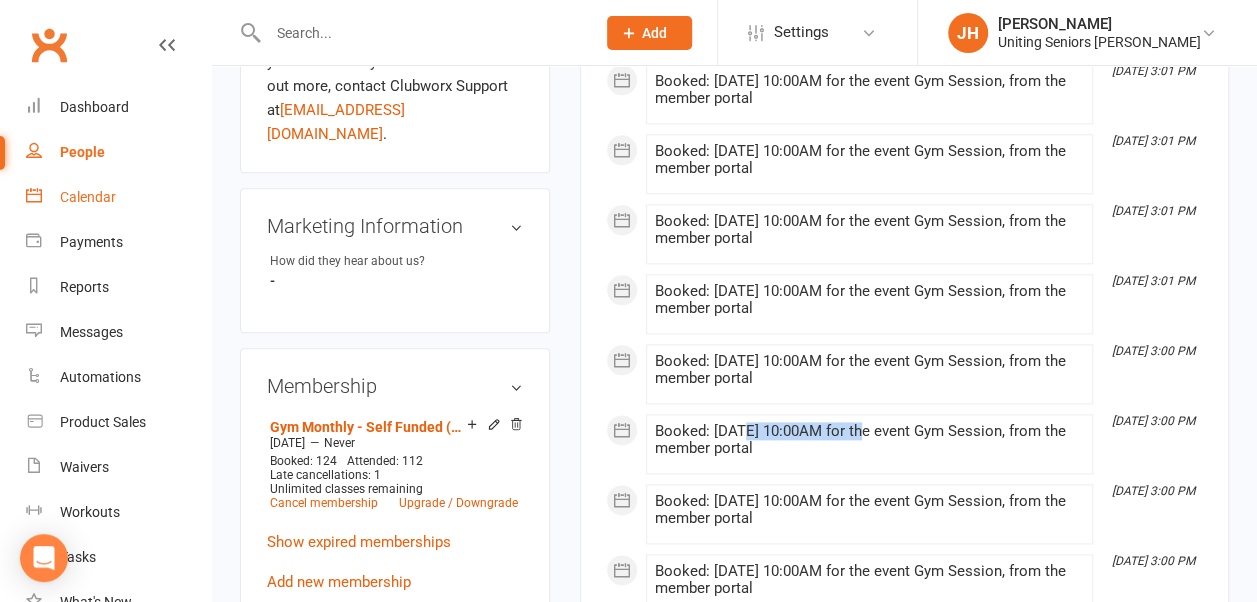 click on "Calendar" at bounding box center (118, 197) 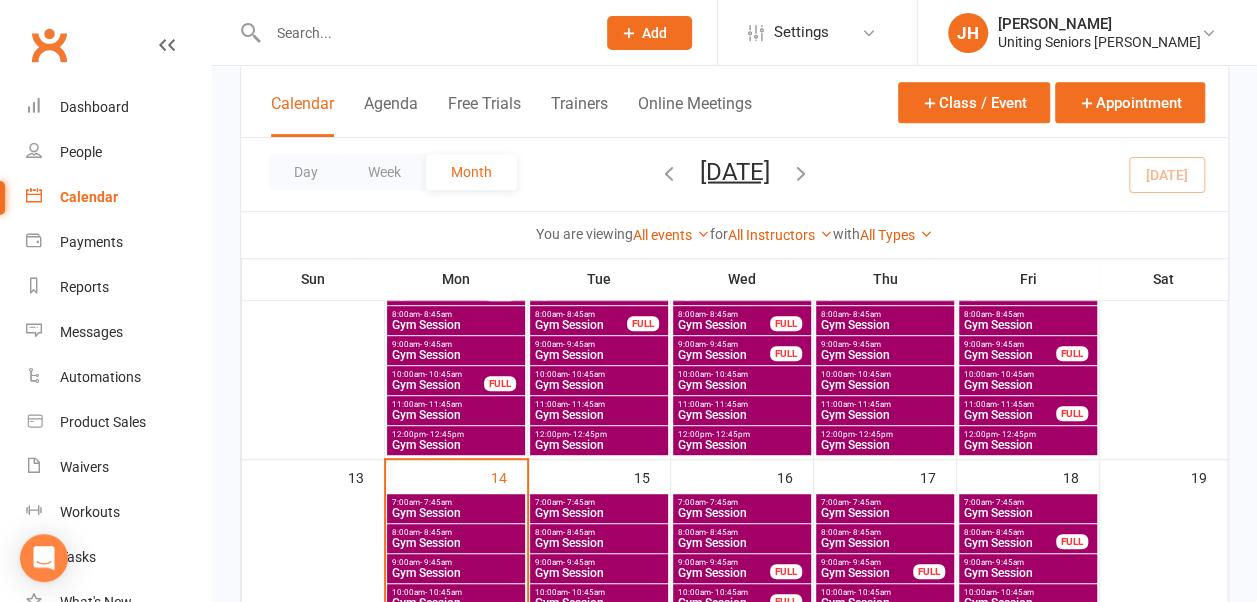 scroll, scrollTop: 500, scrollLeft: 0, axis: vertical 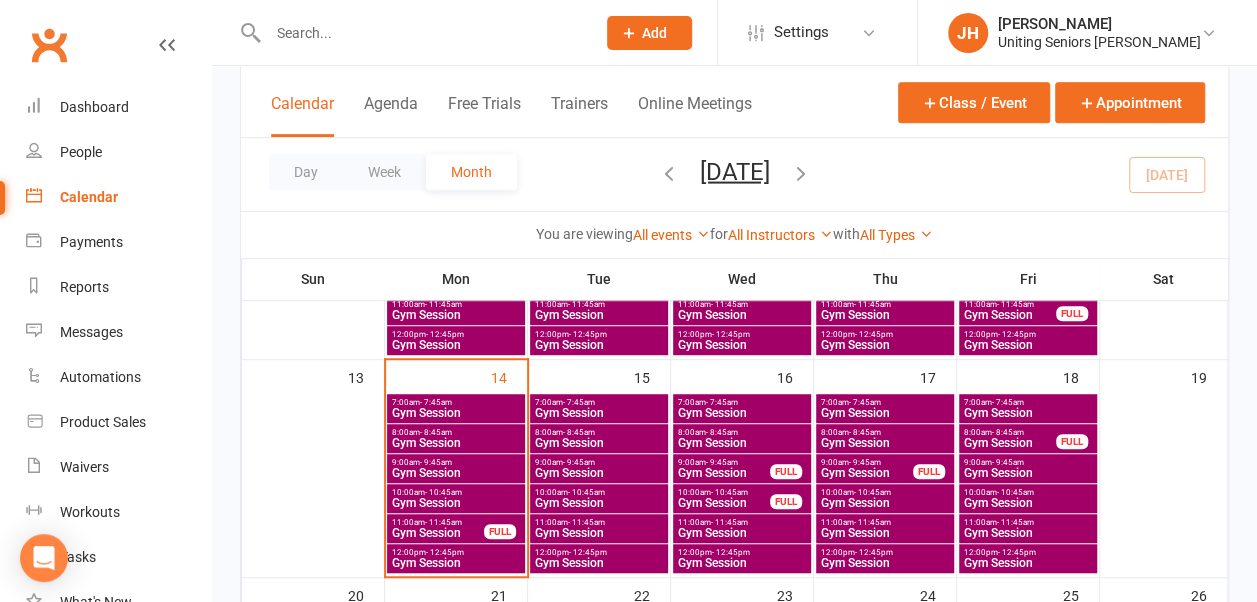 click on "8:00am  - 8:45am" at bounding box center (456, 432) 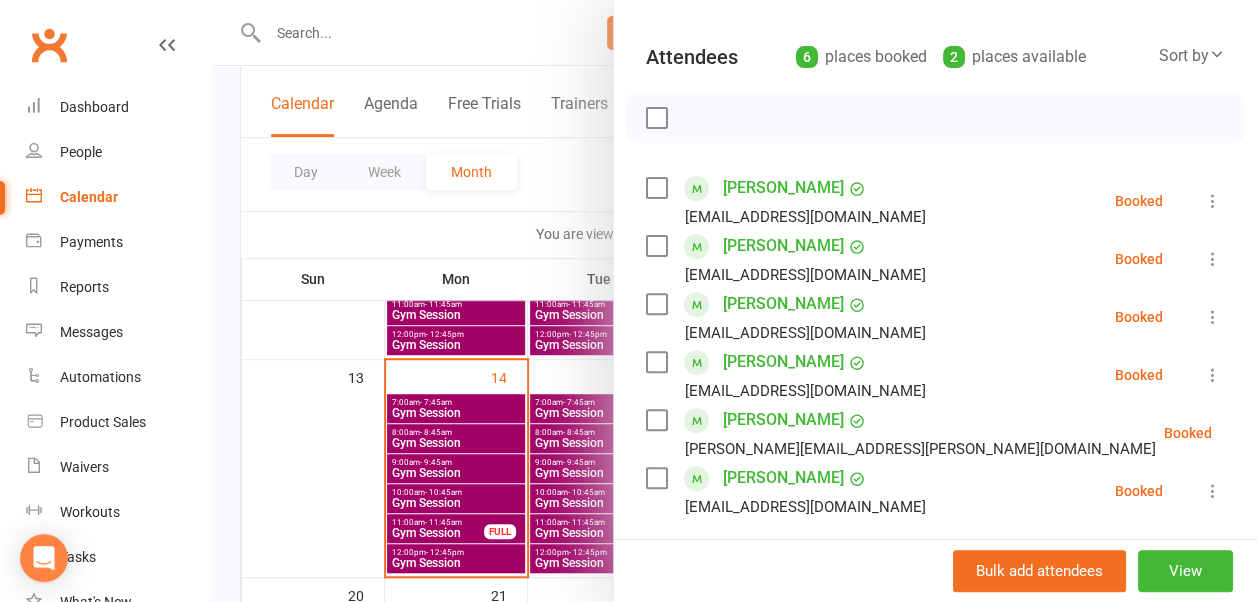 scroll, scrollTop: 300, scrollLeft: 0, axis: vertical 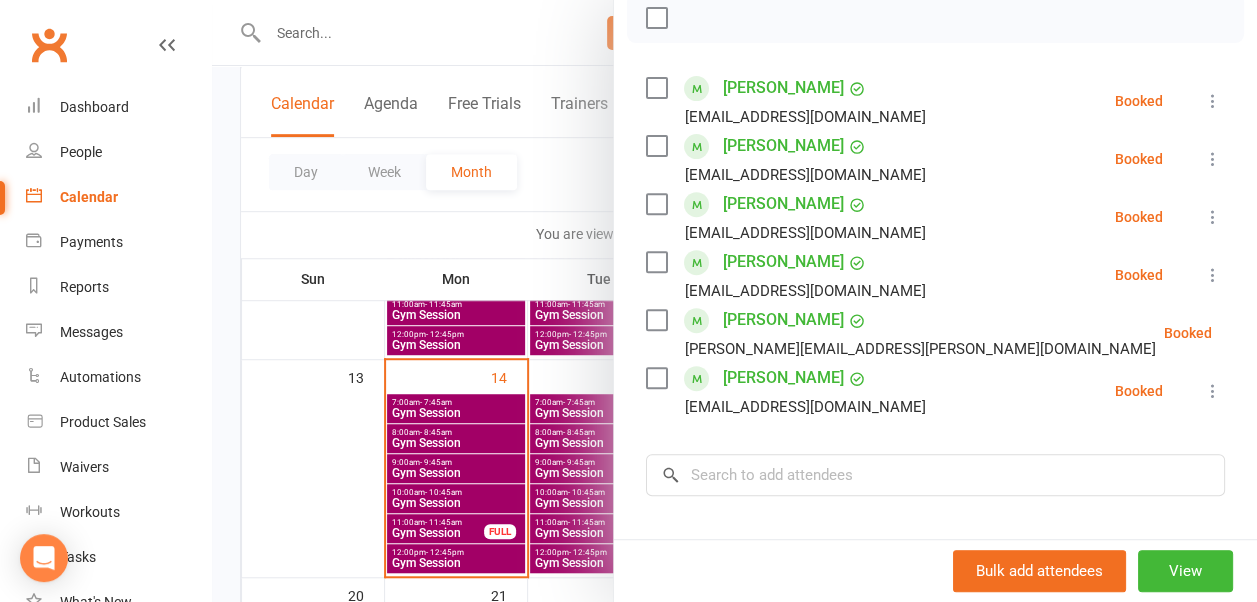 click at bounding box center (734, 301) 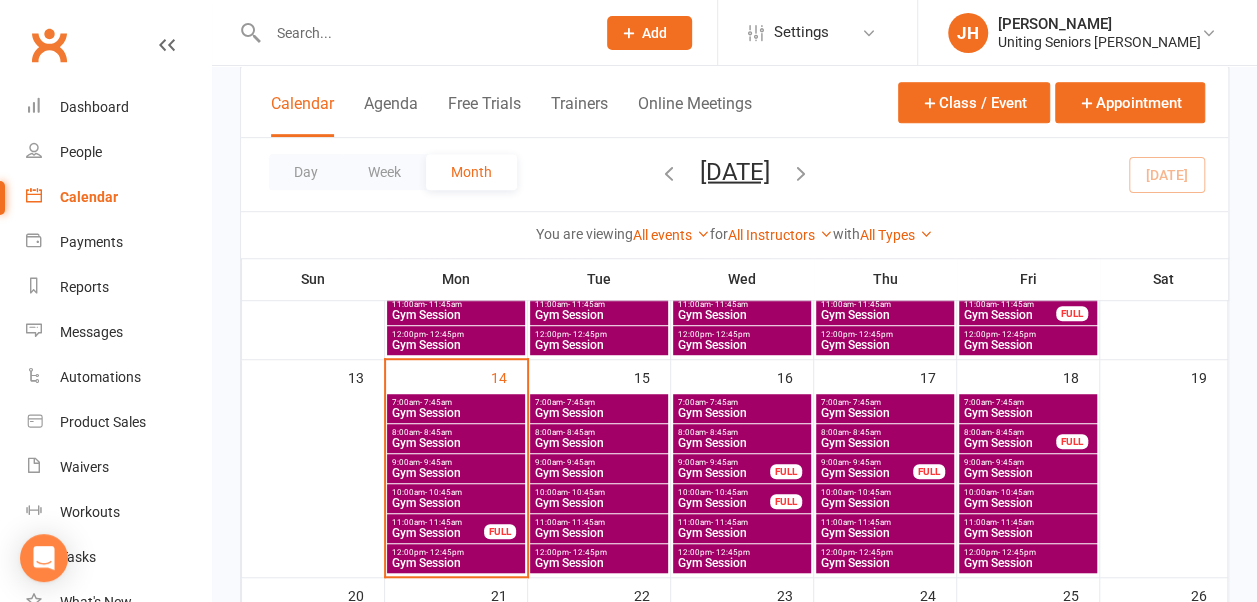 click on "Gym Session" at bounding box center [456, 473] 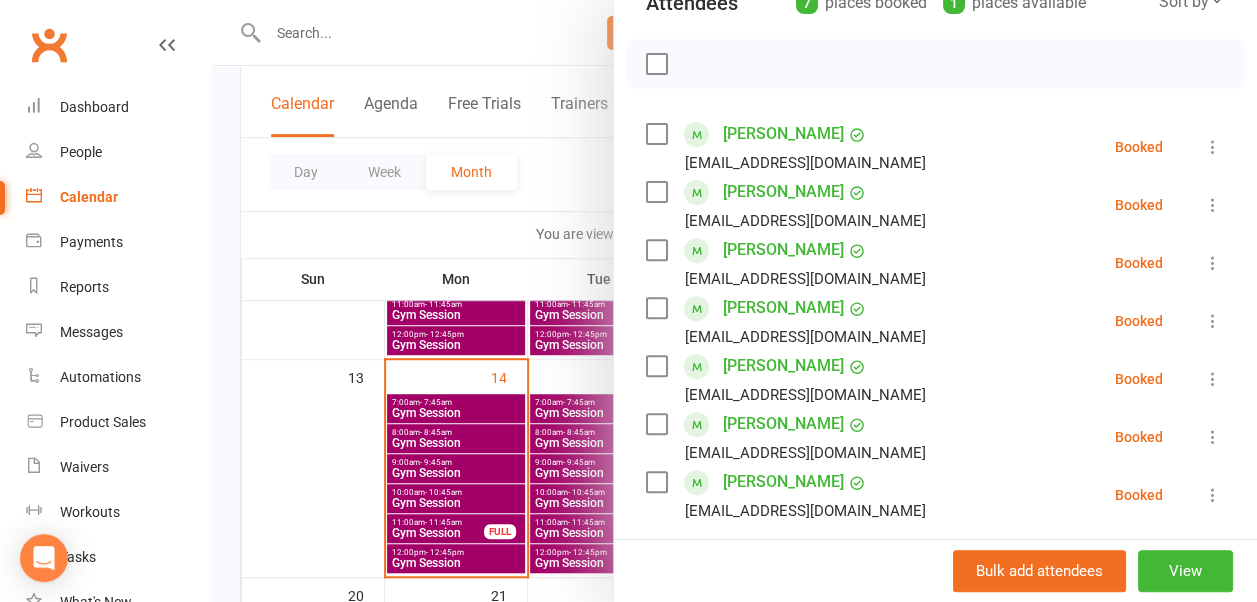 scroll, scrollTop: 300, scrollLeft: 0, axis: vertical 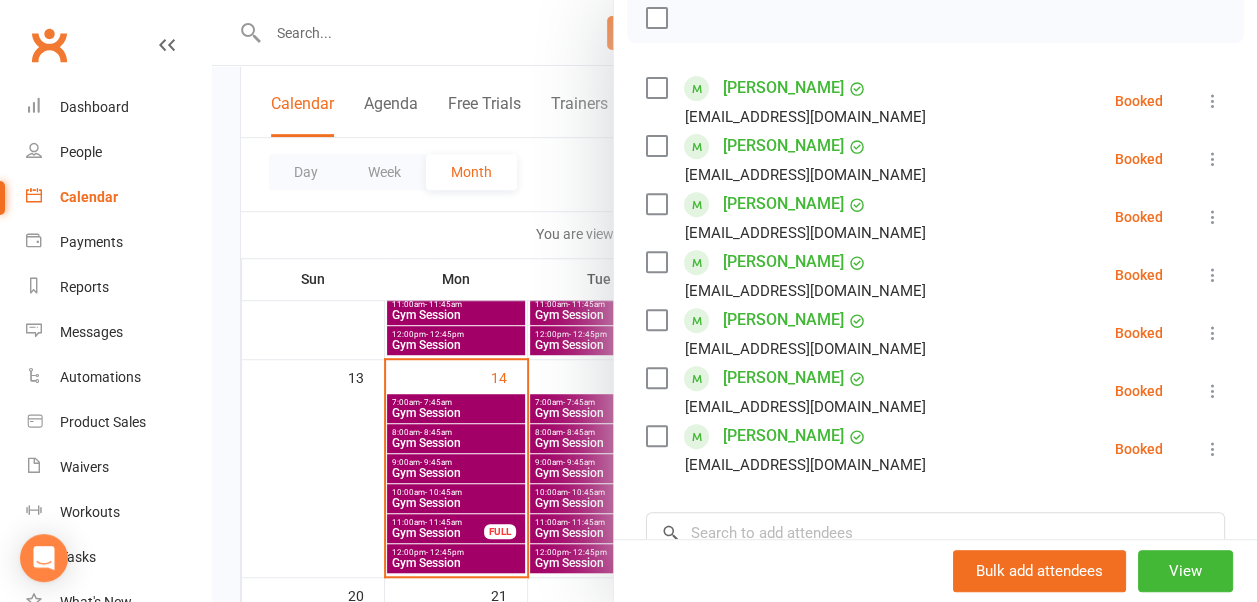 drag, startPoint x: 534, startPoint y: 177, endPoint x: 491, endPoint y: 214, distance: 56.727417 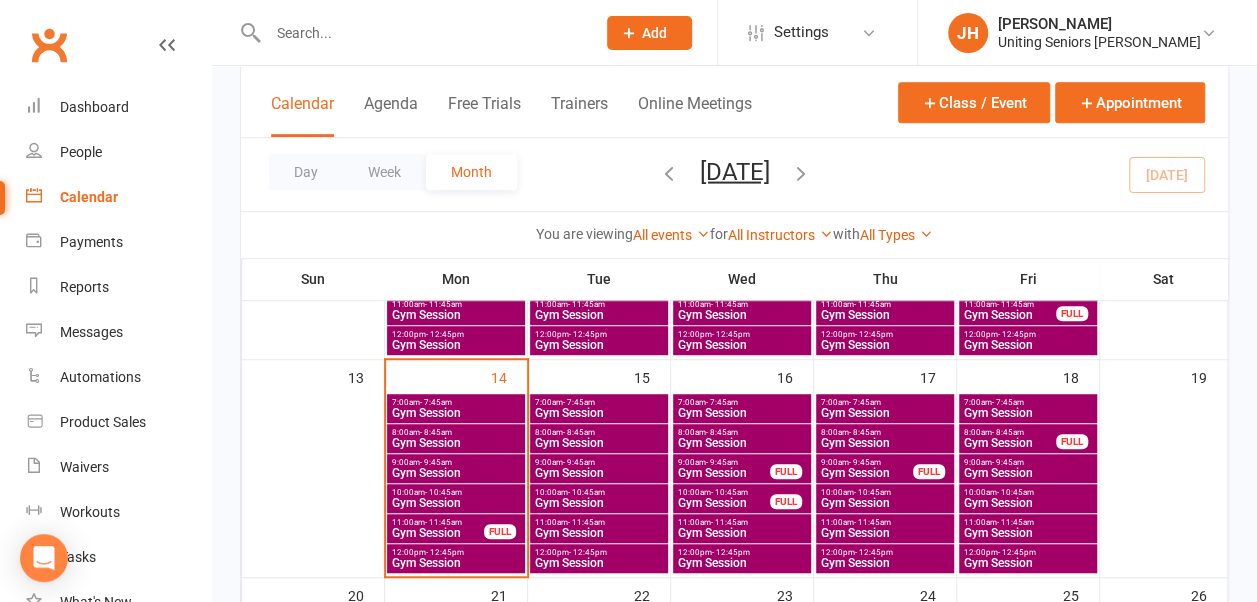 click on "Gym Session" at bounding box center (456, 413) 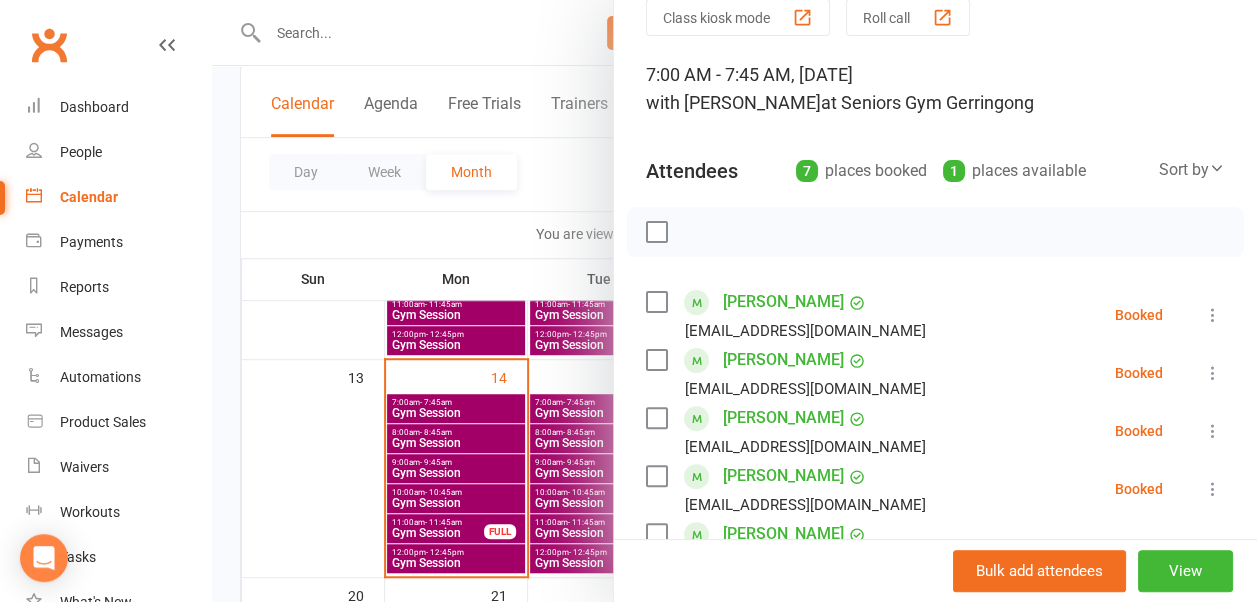 scroll, scrollTop: 200, scrollLeft: 0, axis: vertical 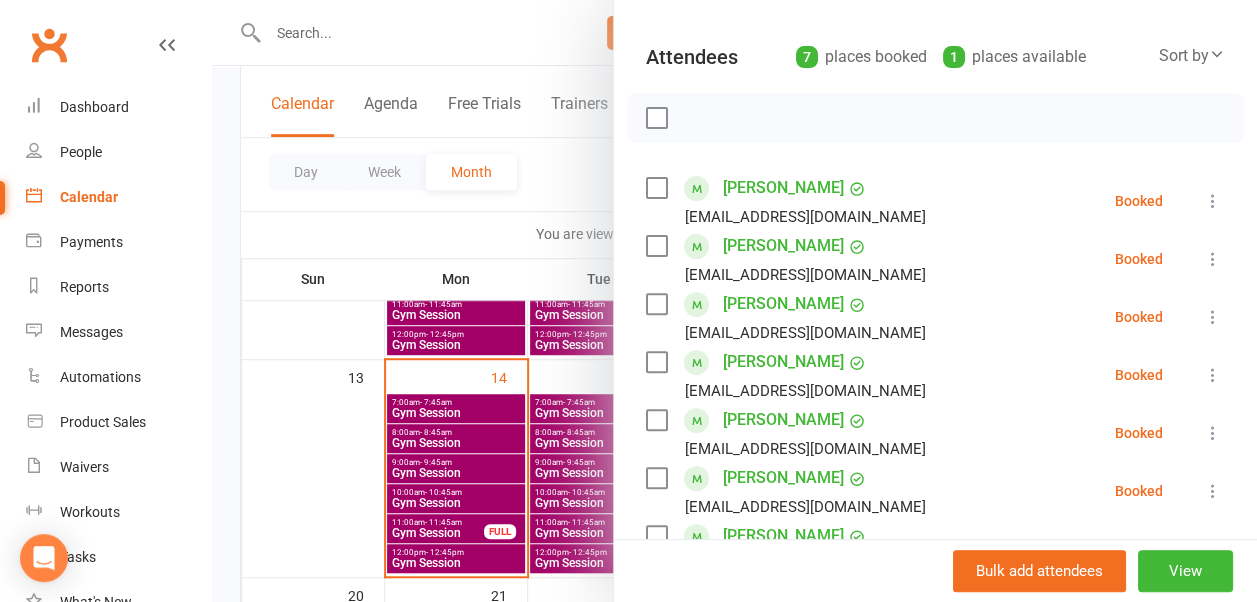 click at bounding box center [1213, 201] 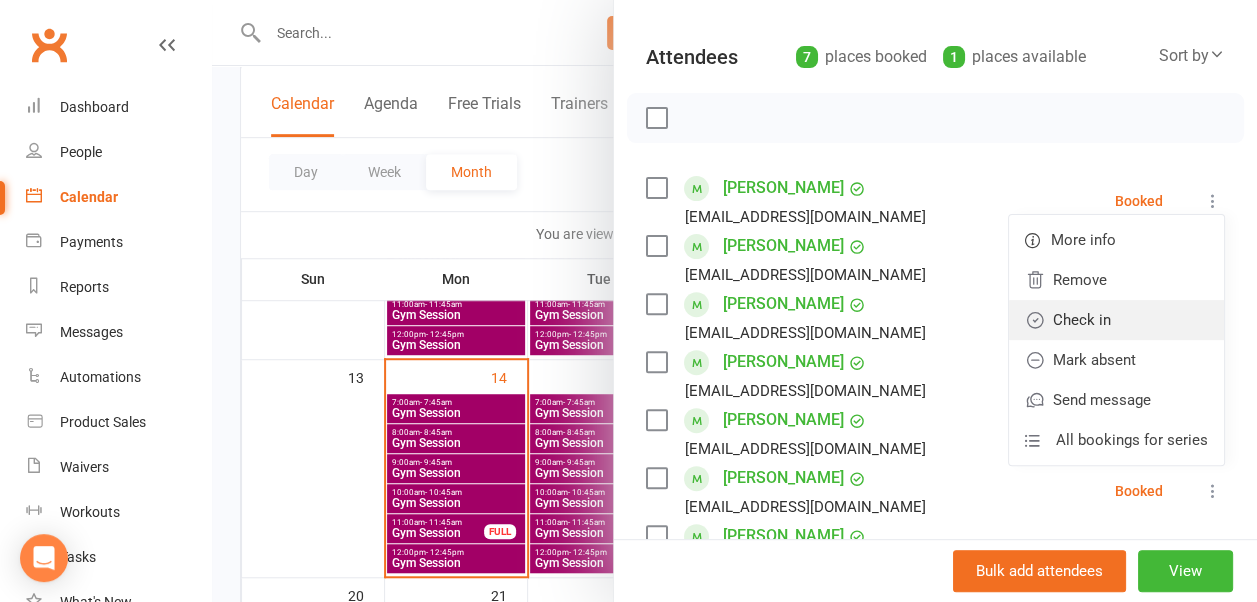click on "Check in" at bounding box center (1116, 320) 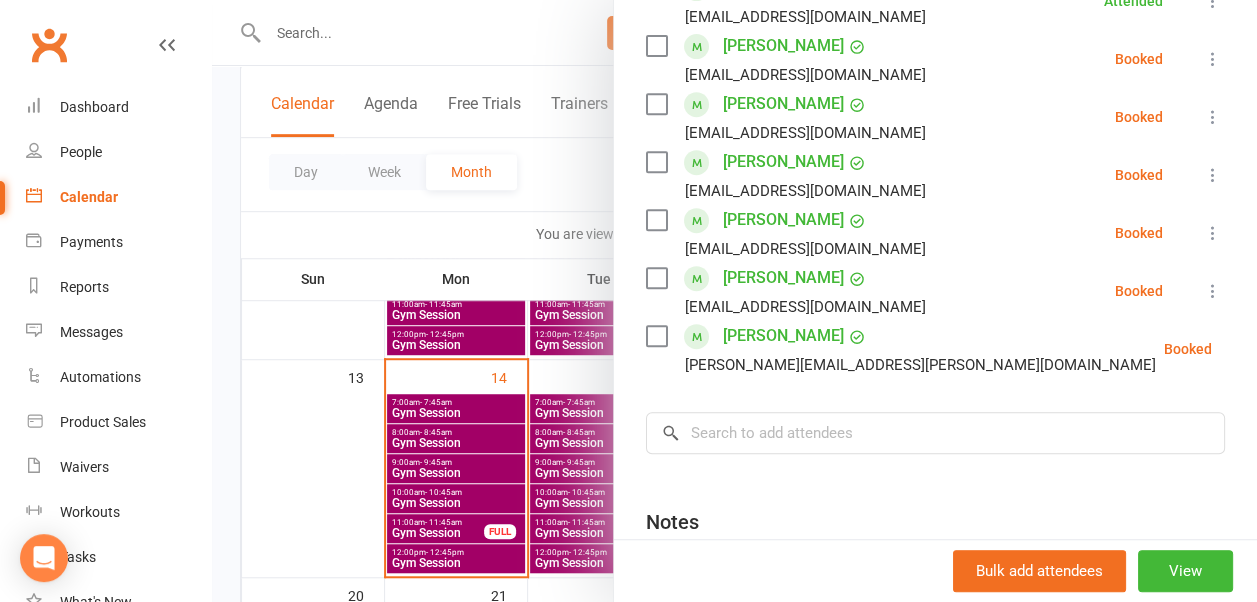 scroll, scrollTop: 300, scrollLeft: 0, axis: vertical 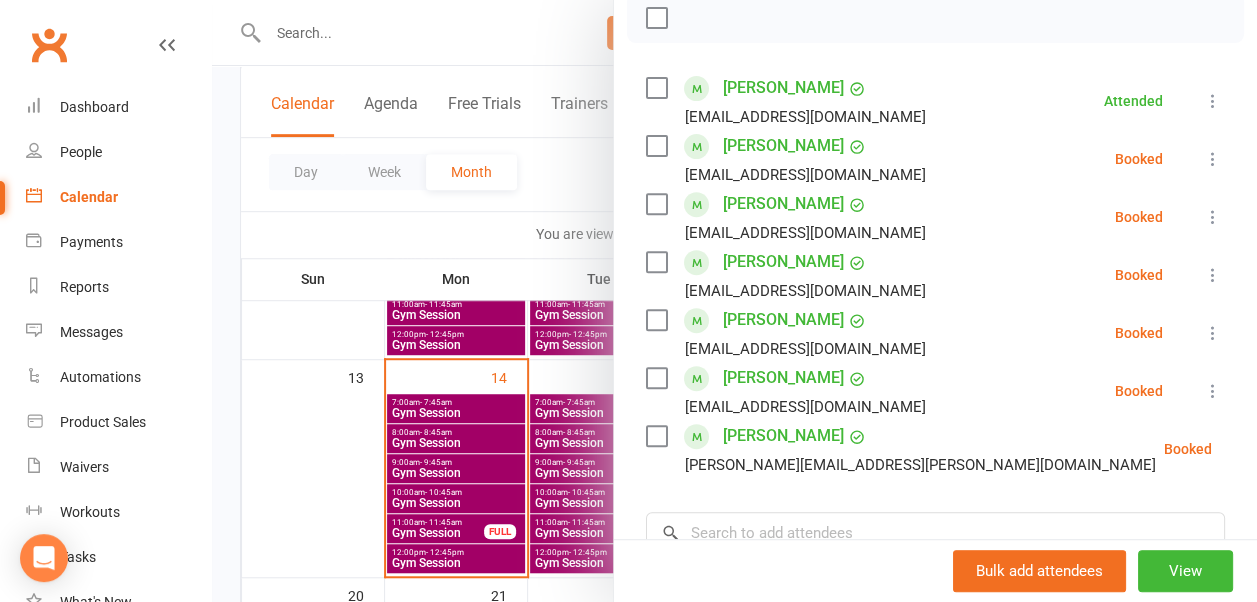 click at bounding box center [734, 301] 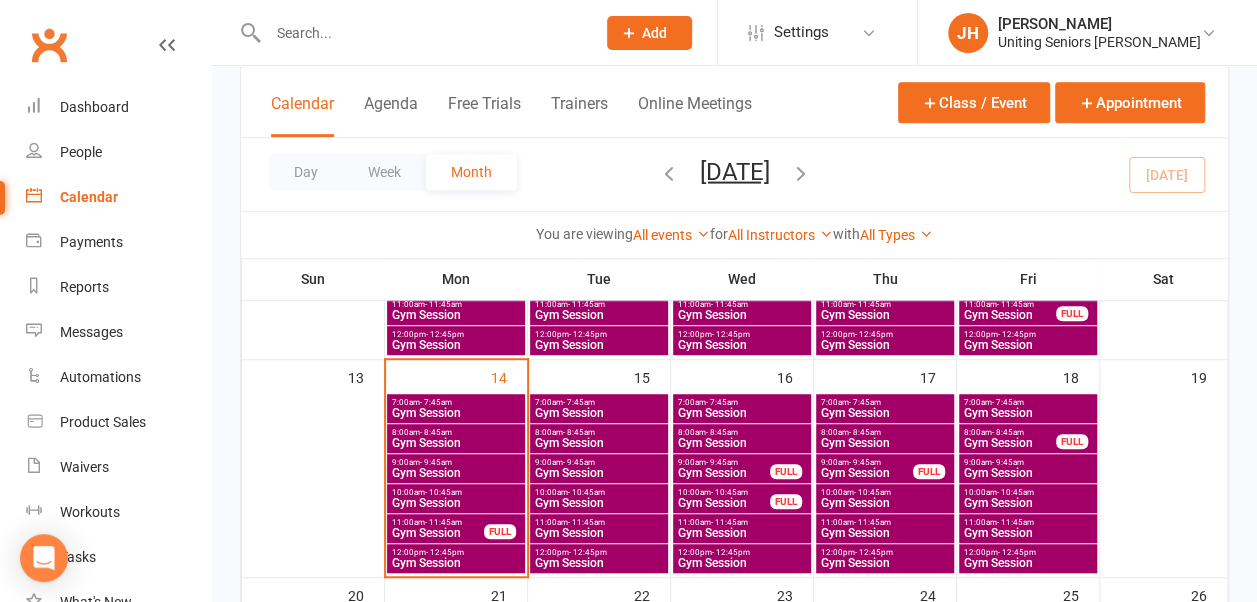 click on "Gym Session" at bounding box center [438, 533] 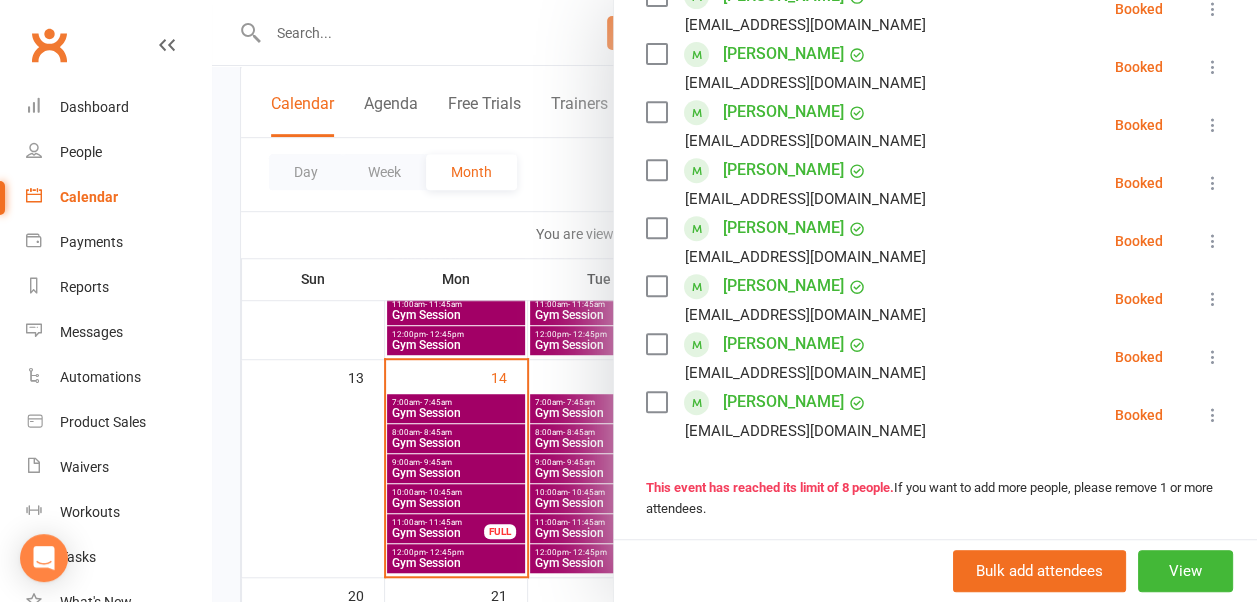 scroll, scrollTop: 300, scrollLeft: 0, axis: vertical 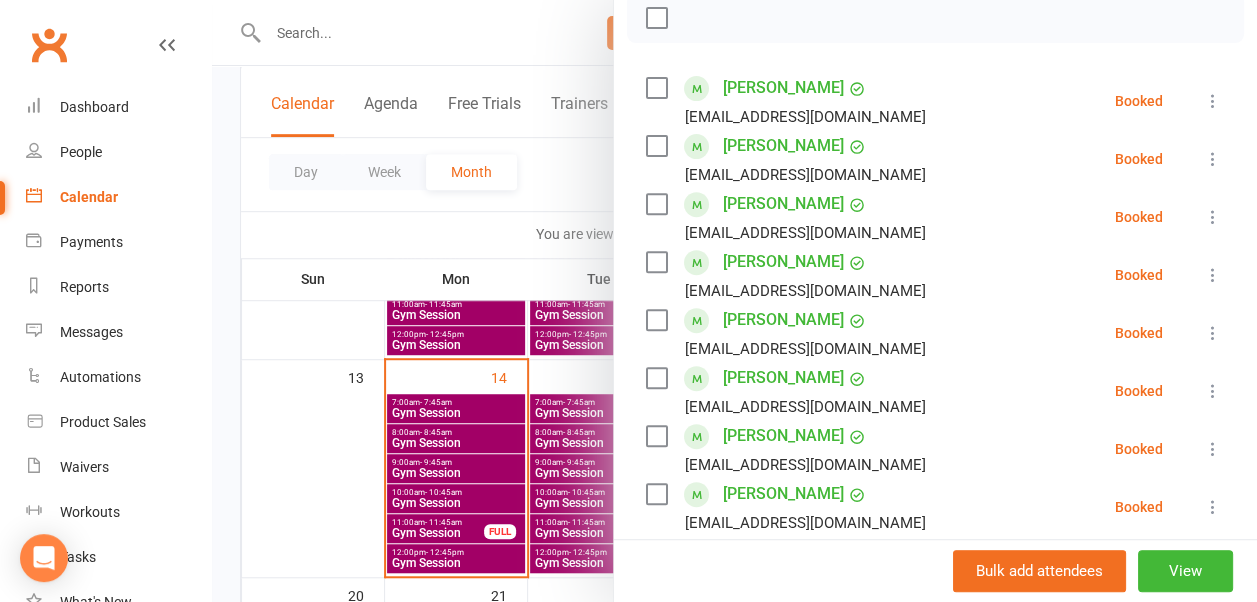 click at bounding box center (734, 301) 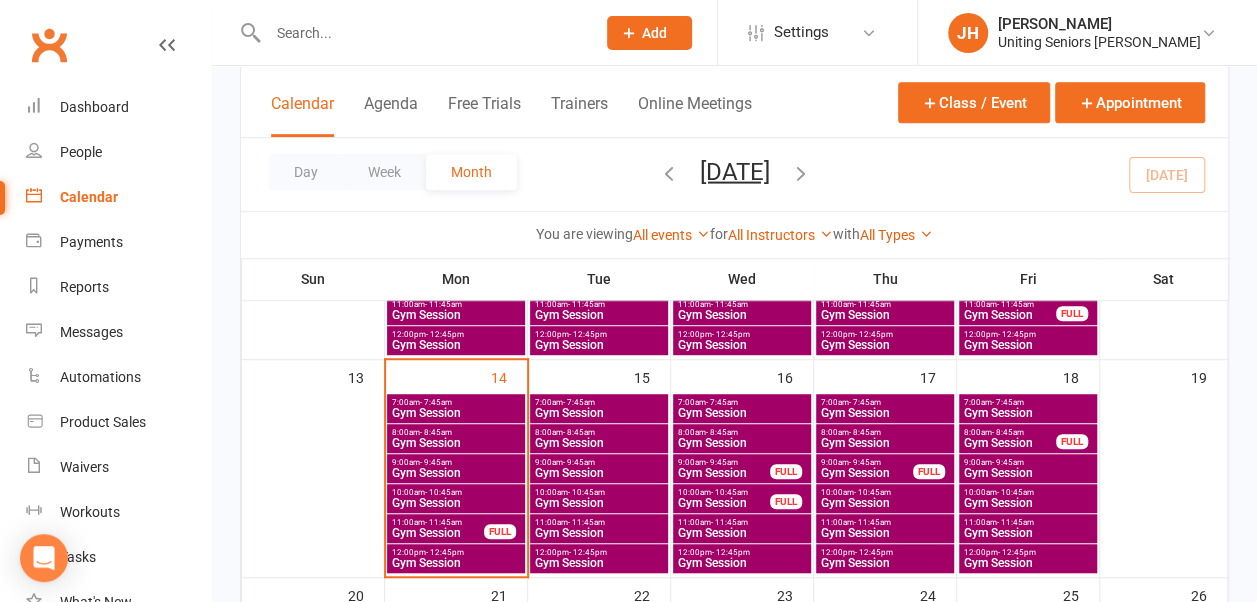 click at bounding box center (410, 32) 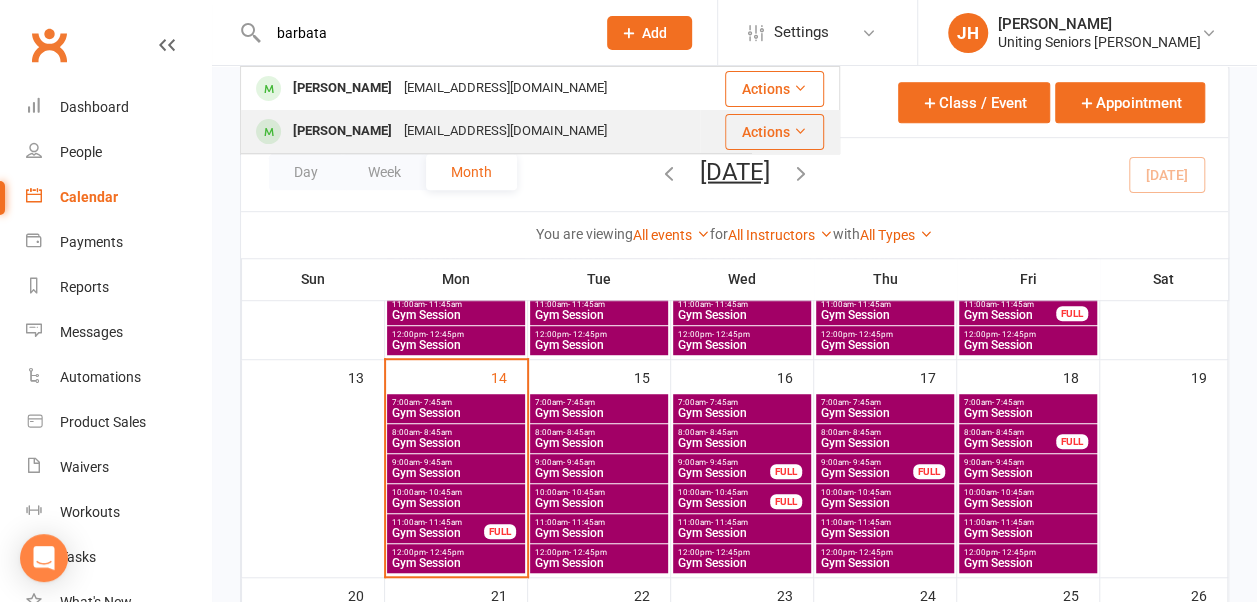 type on "barbata" 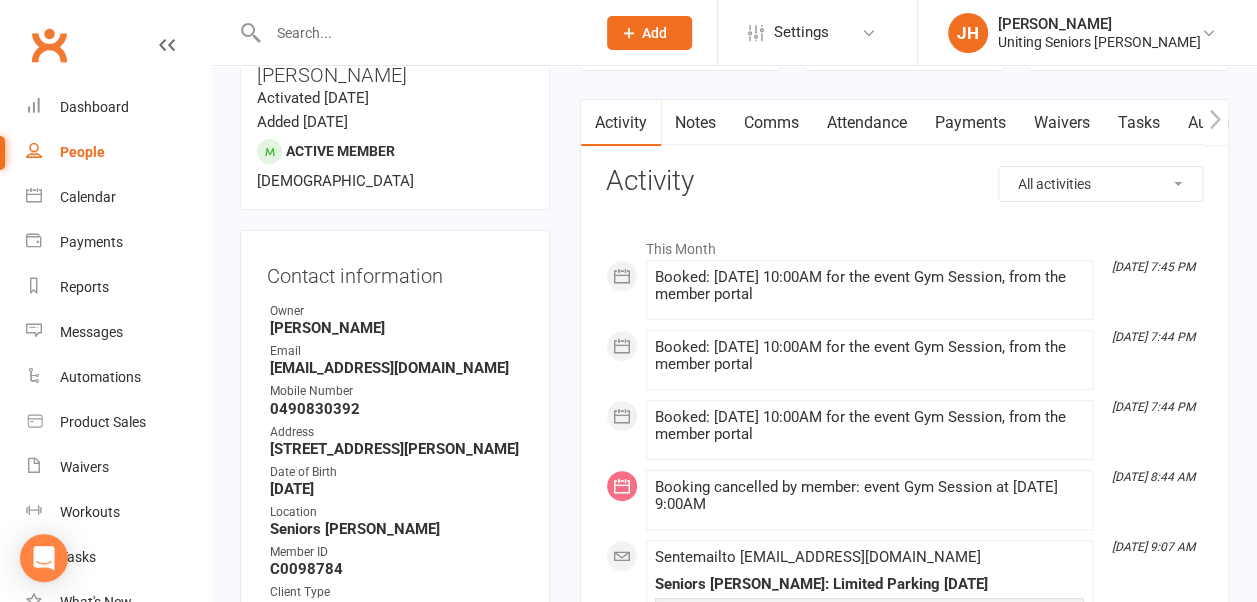 scroll, scrollTop: 200, scrollLeft: 0, axis: vertical 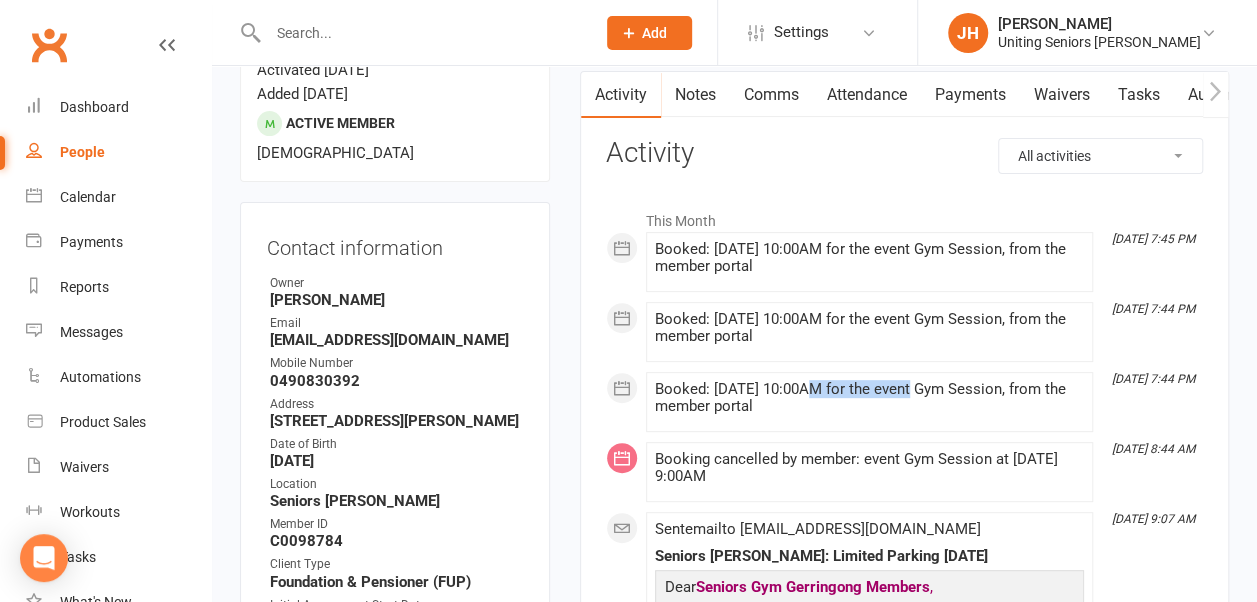 drag, startPoint x: 814, startPoint y: 386, endPoint x: 900, endPoint y: 386, distance: 86 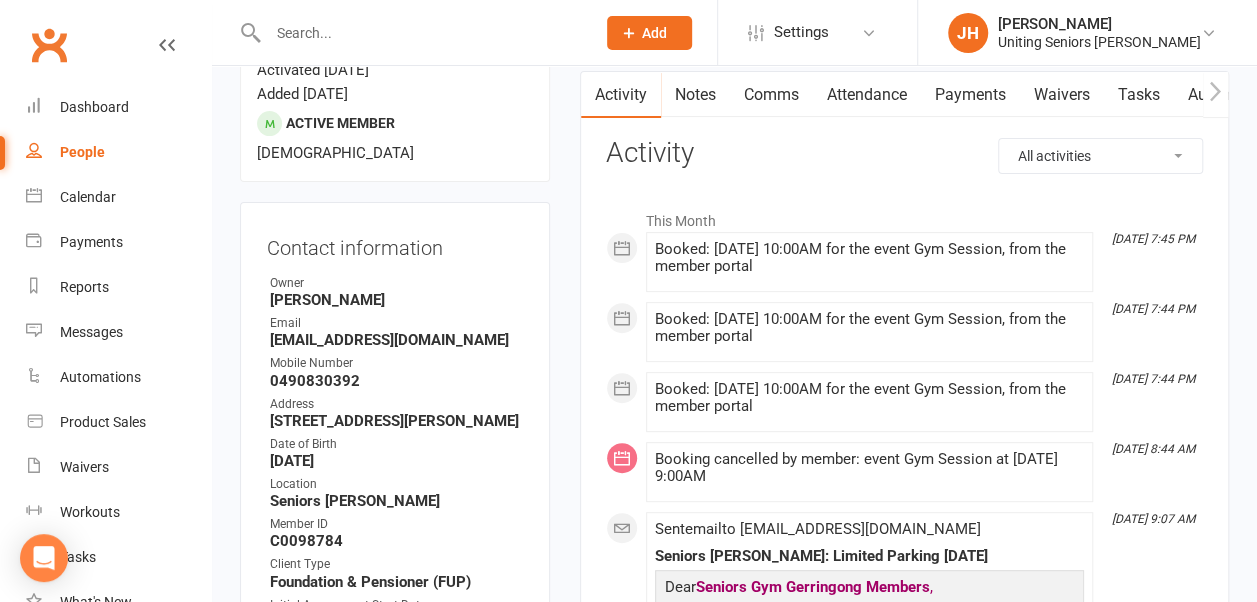 drag, startPoint x: 900, startPoint y: 386, endPoint x: 780, endPoint y: 428, distance: 127.13772 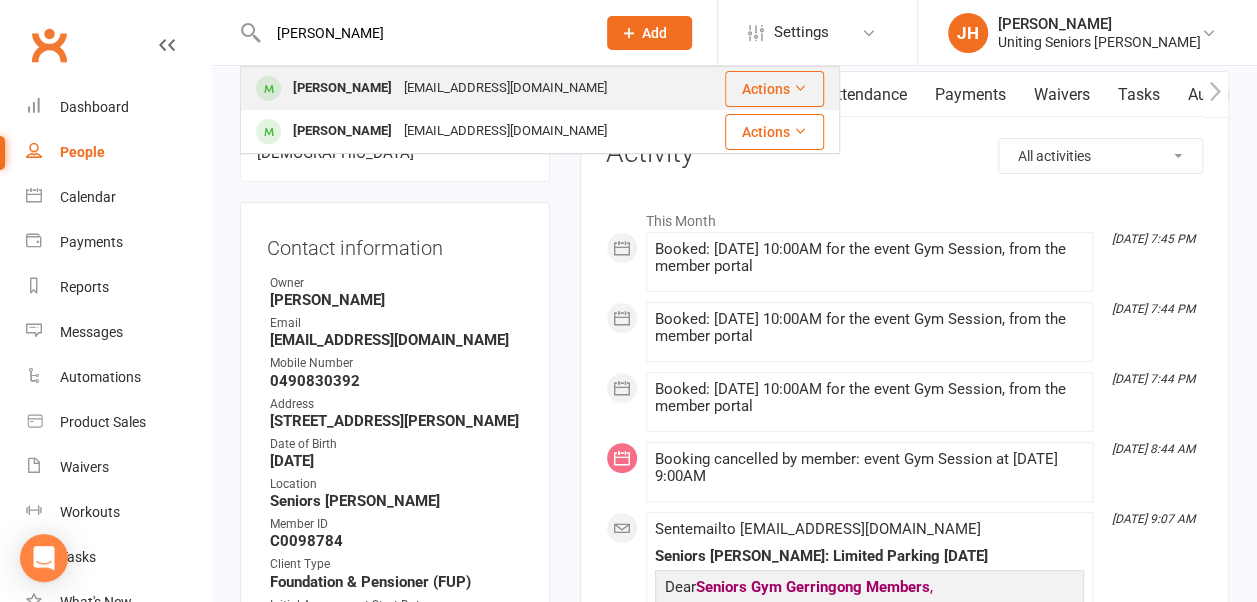 type on "[PERSON_NAME]" 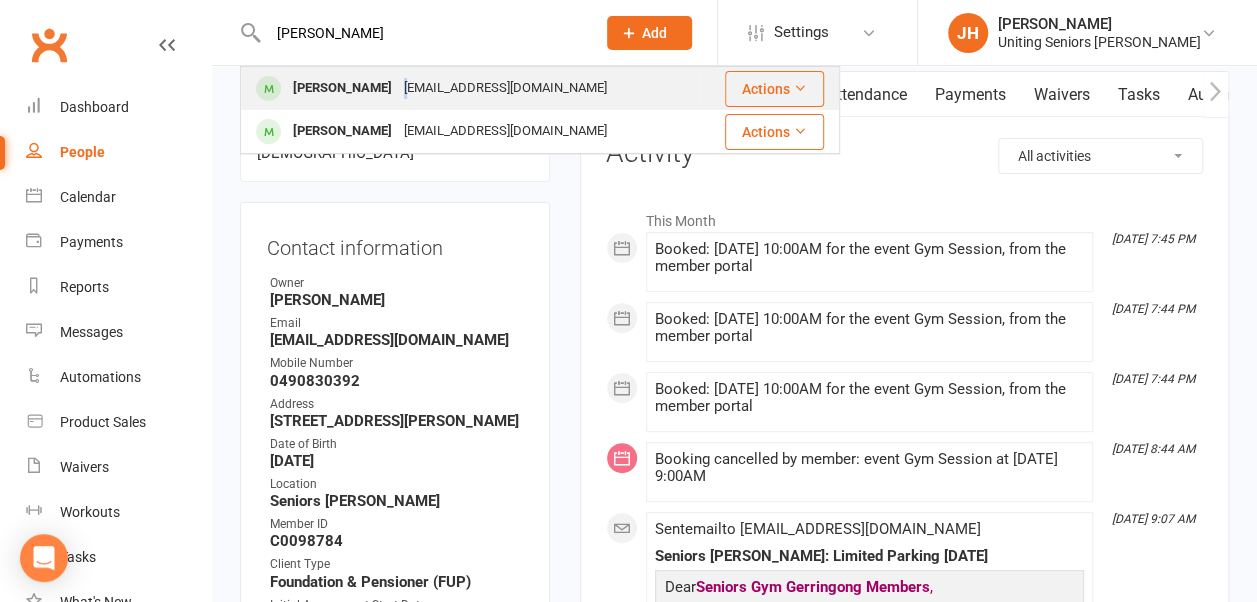 type 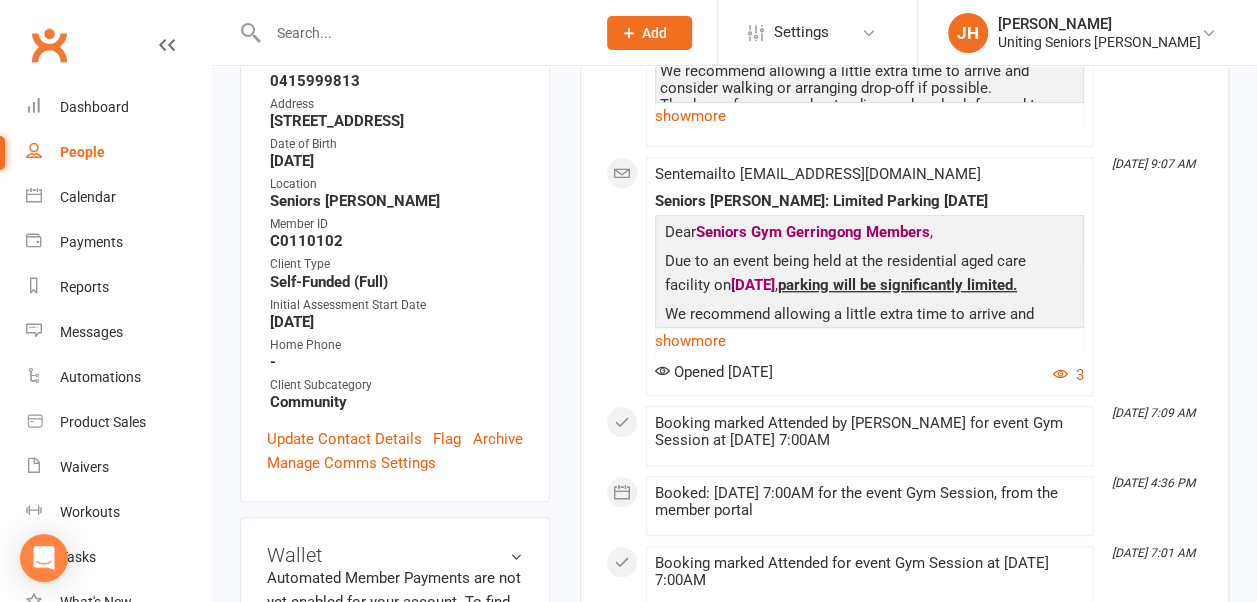 scroll, scrollTop: 600, scrollLeft: 0, axis: vertical 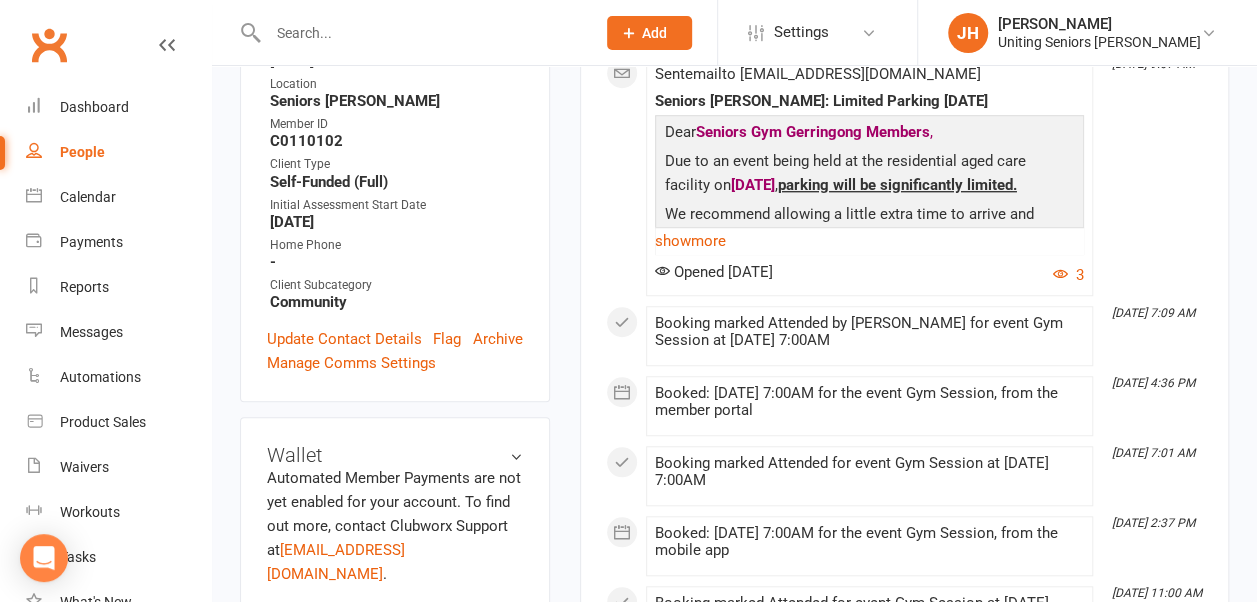 click on "[DATE] 4:36 PM Booked: [DATE] 7:00AM for the event Gym Session, from the member portal" at bounding box center [869, 406] 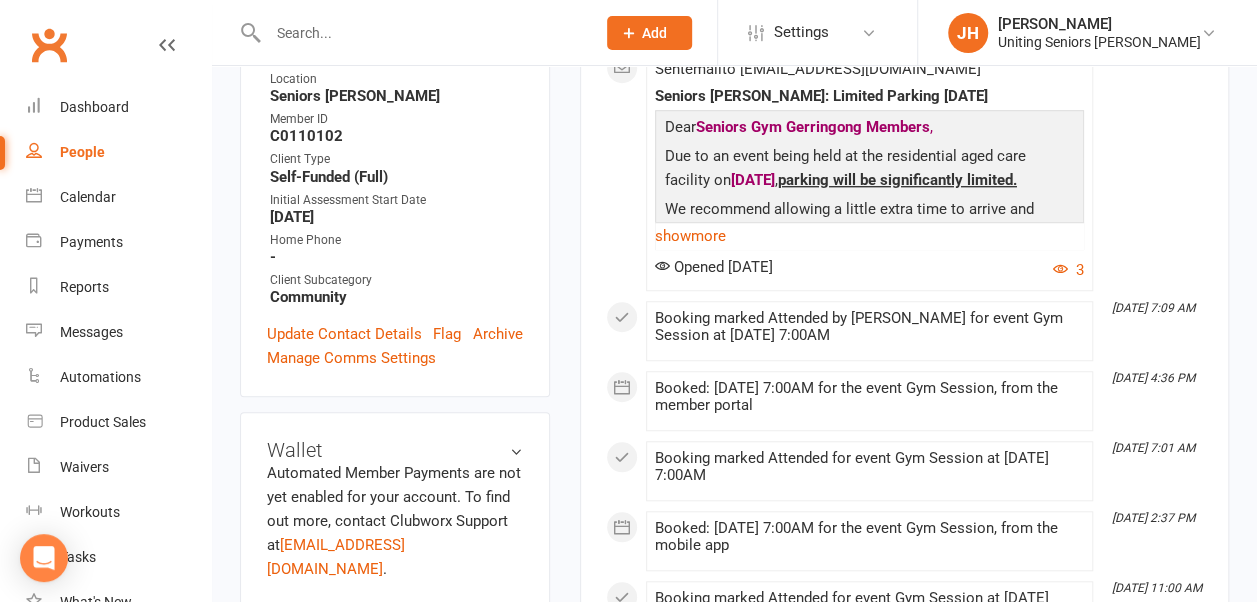 scroll, scrollTop: 500, scrollLeft: 0, axis: vertical 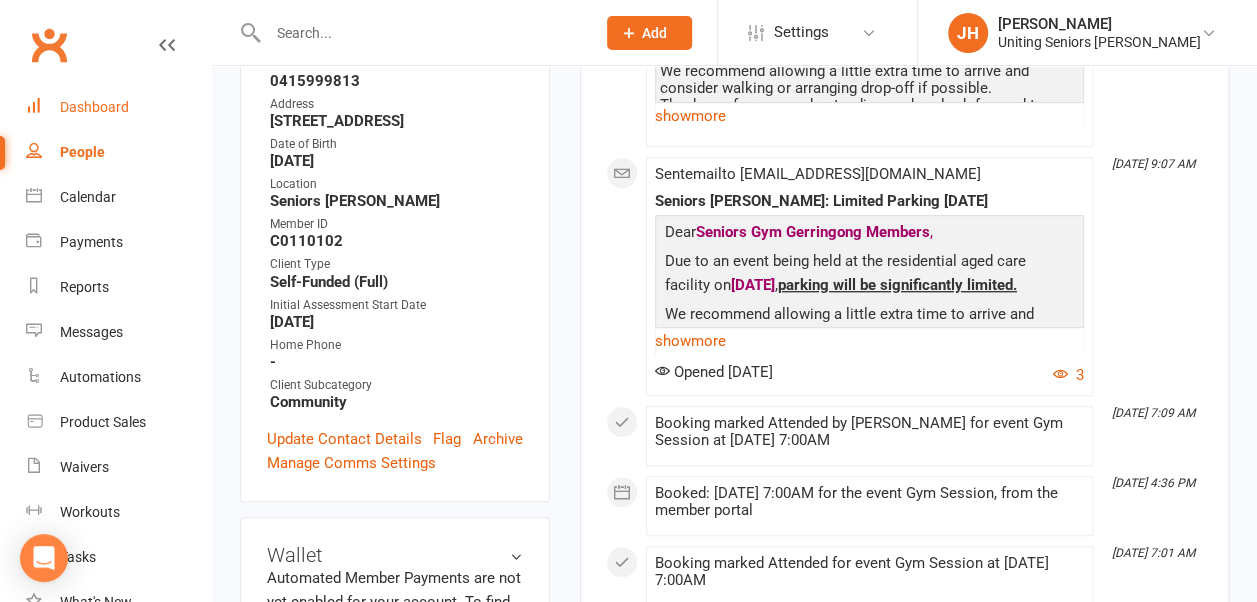click on "Dashboard" at bounding box center (118, 107) 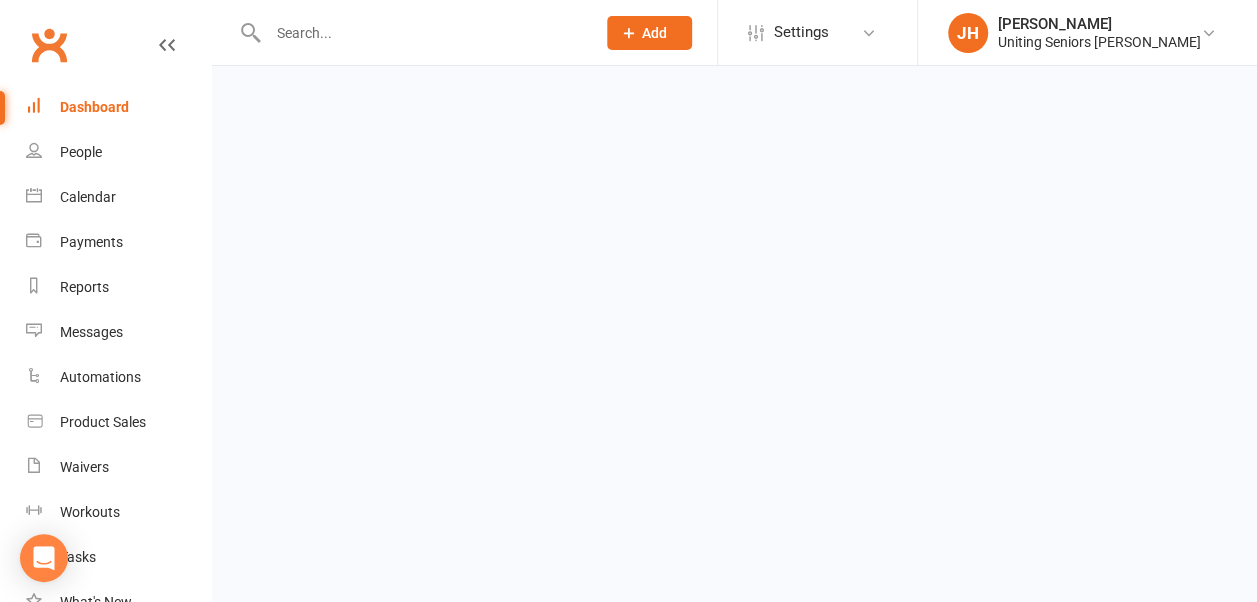 scroll, scrollTop: 0, scrollLeft: 0, axis: both 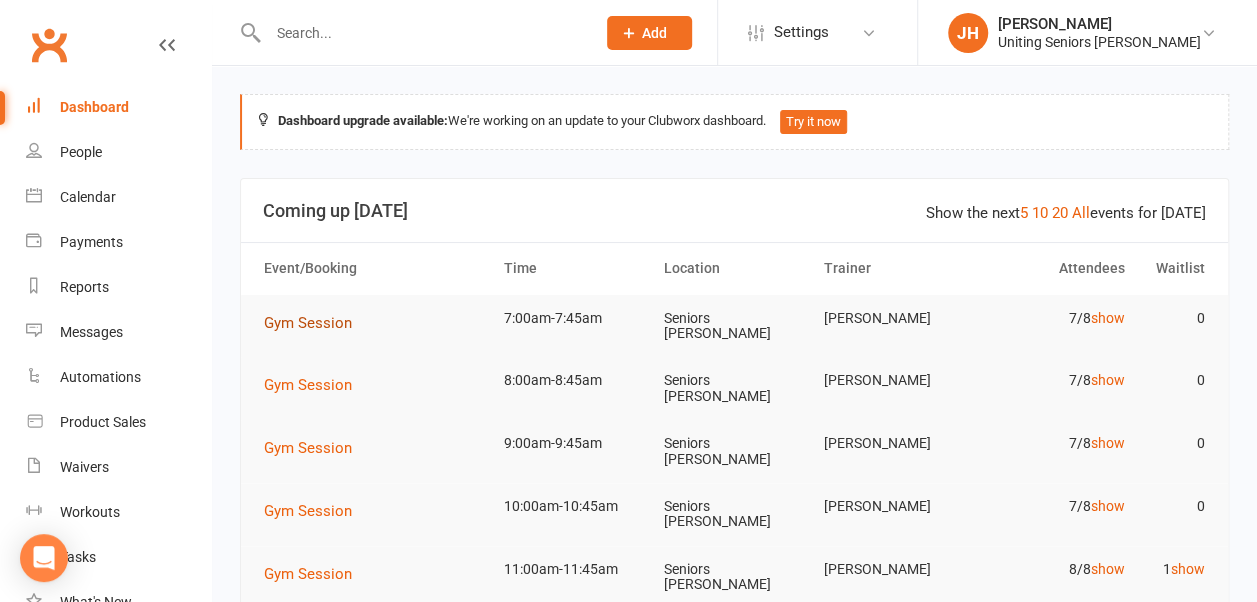 click on "Gym Session" at bounding box center [308, 323] 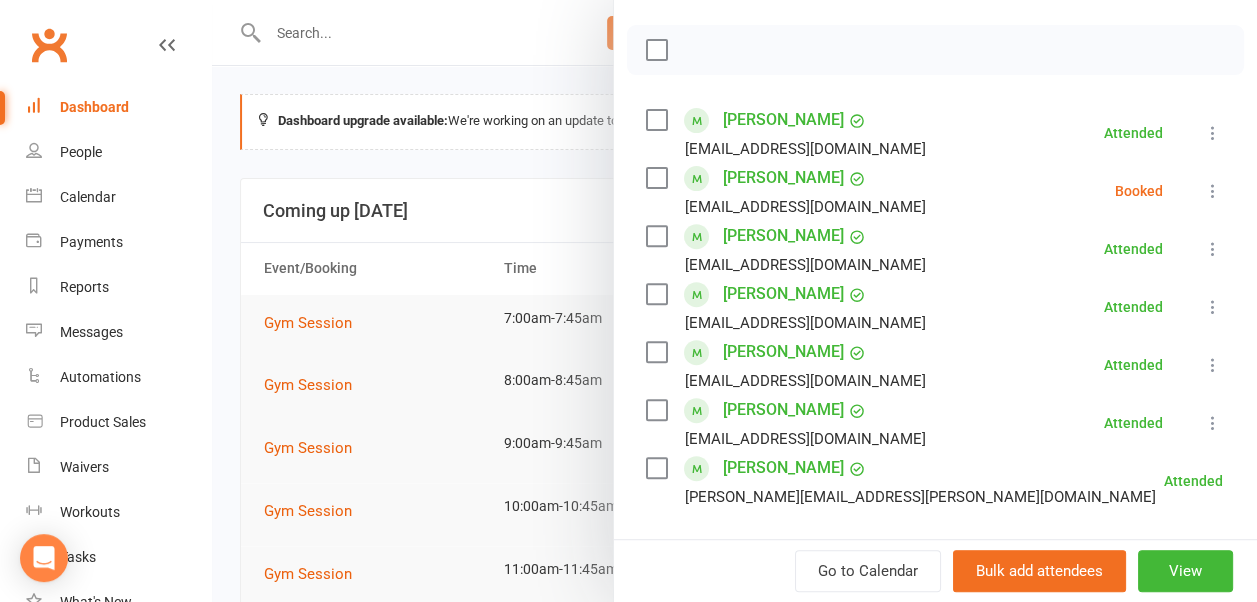 scroll, scrollTop: 300, scrollLeft: 0, axis: vertical 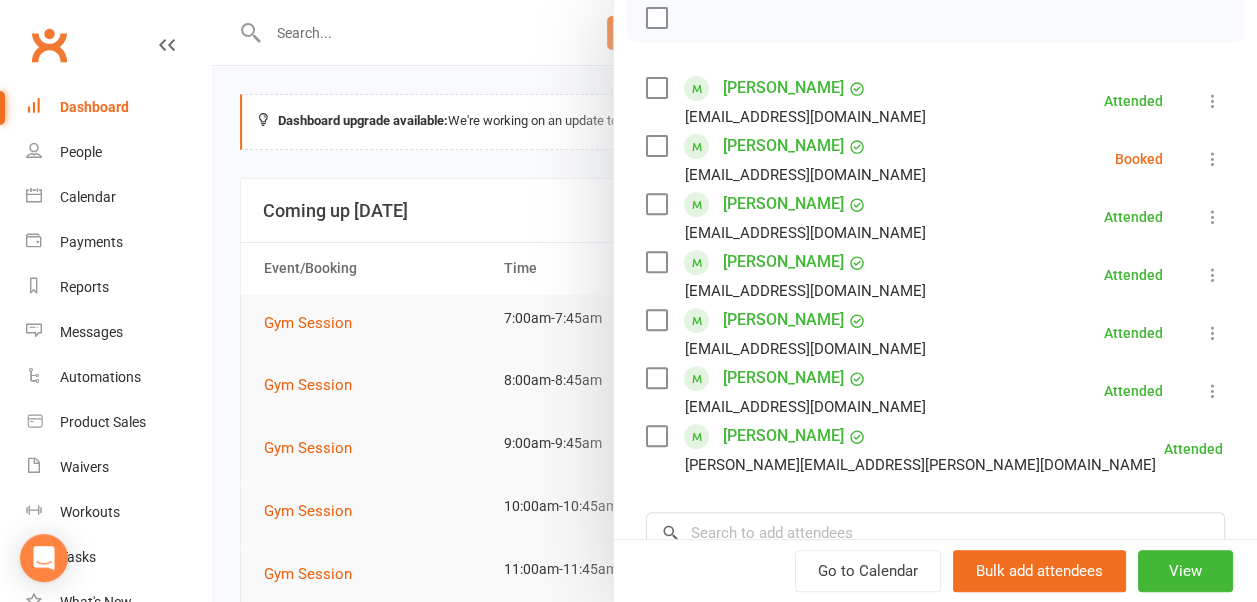 click at bounding box center [1213, 159] 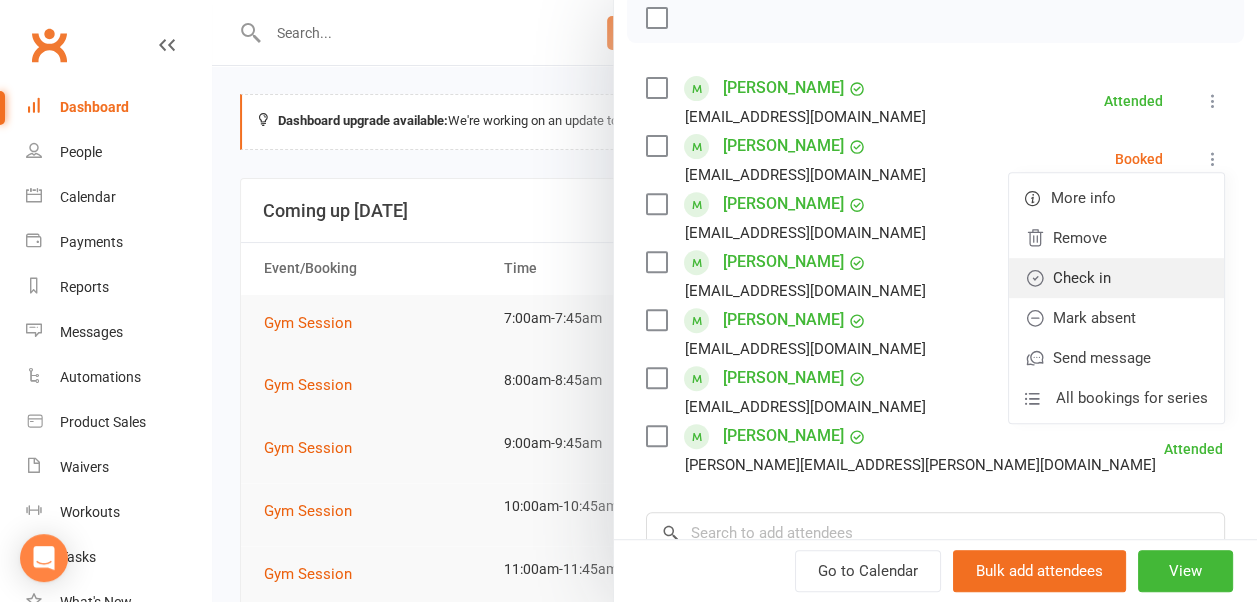 click on "Check in" at bounding box center (1116, 278) 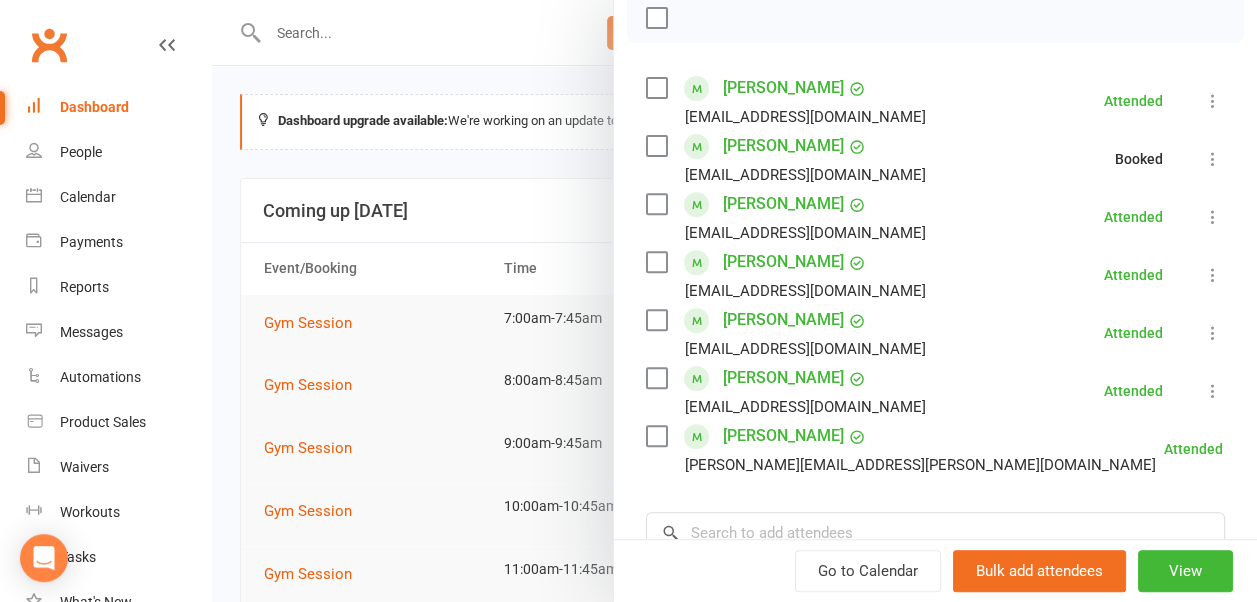 click at bounding box center [734, 301] 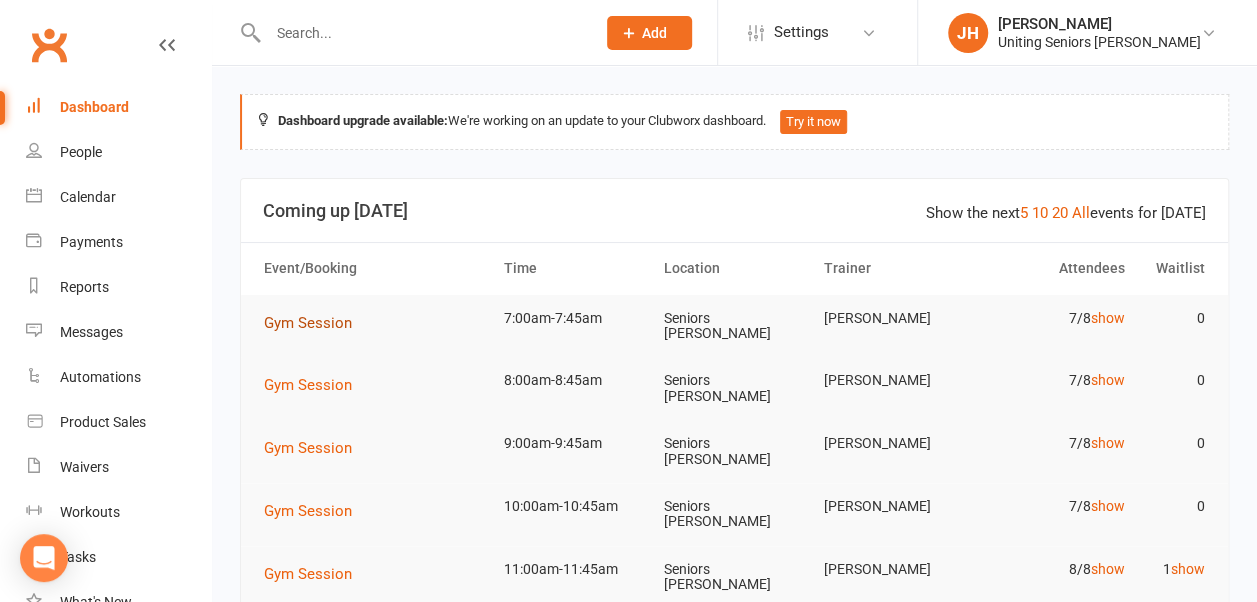 click on "Gym Session" at bounding box center [308, 323] 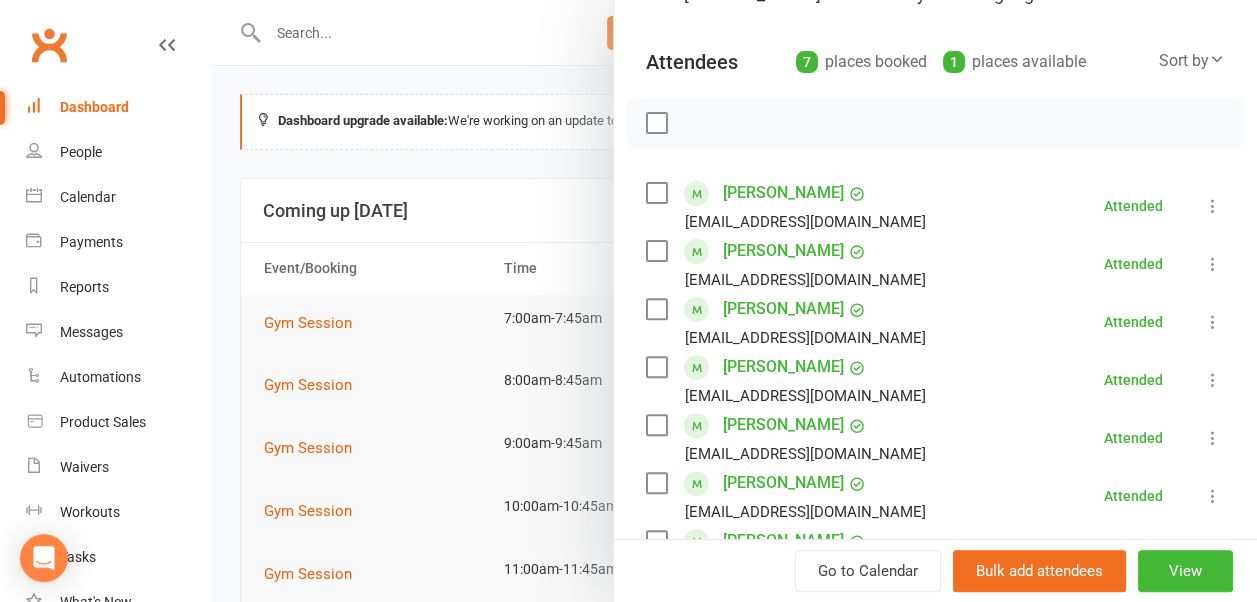 scroll, scrollTop: 288, scrollLeft: 0, axis: vertical 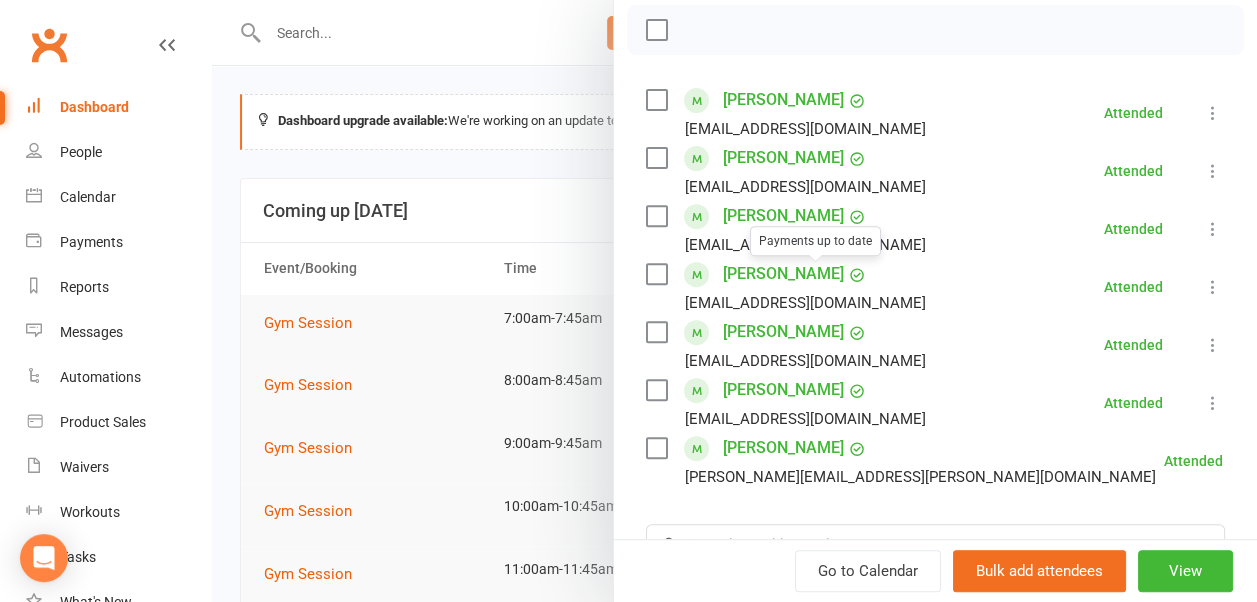 click at bounding box center [734, 301] 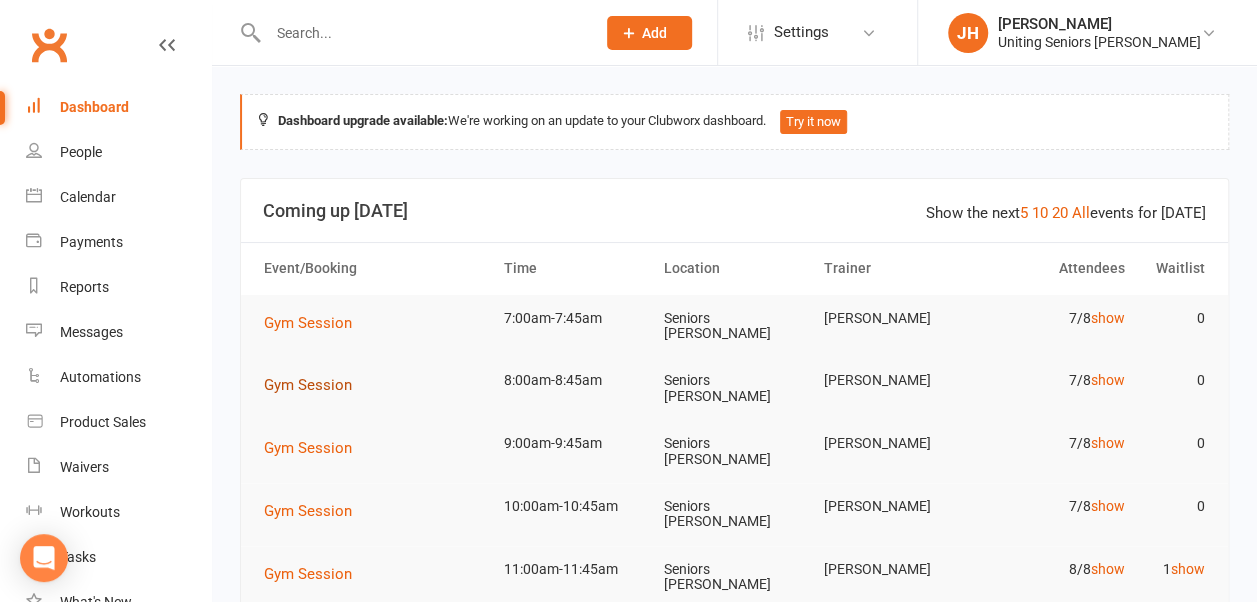 click on "Gym Session" at bounding box center [308, 385] 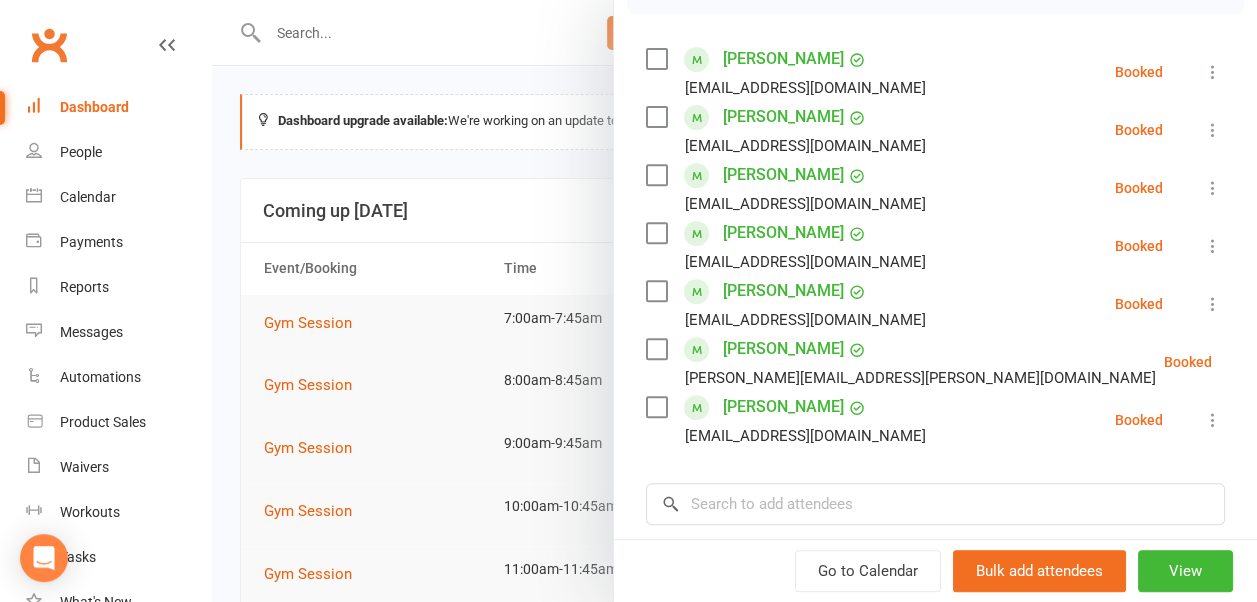scroll, scrollTop: 300, scrollLeft: 0, axis: vertical 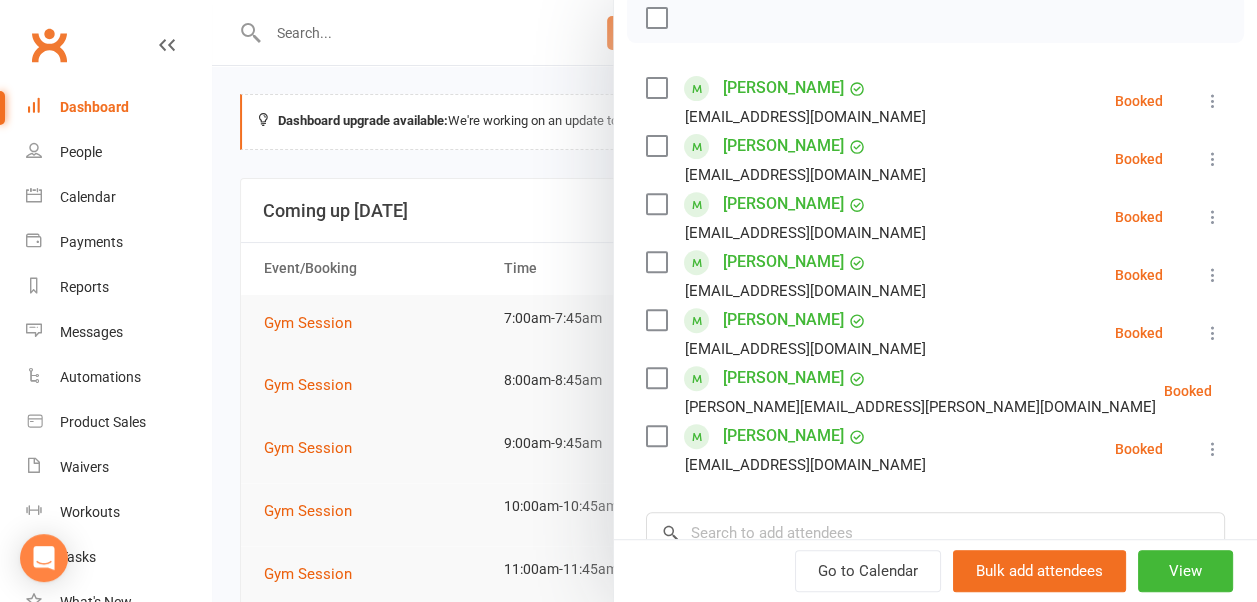 click at bounding box center [734, 301] 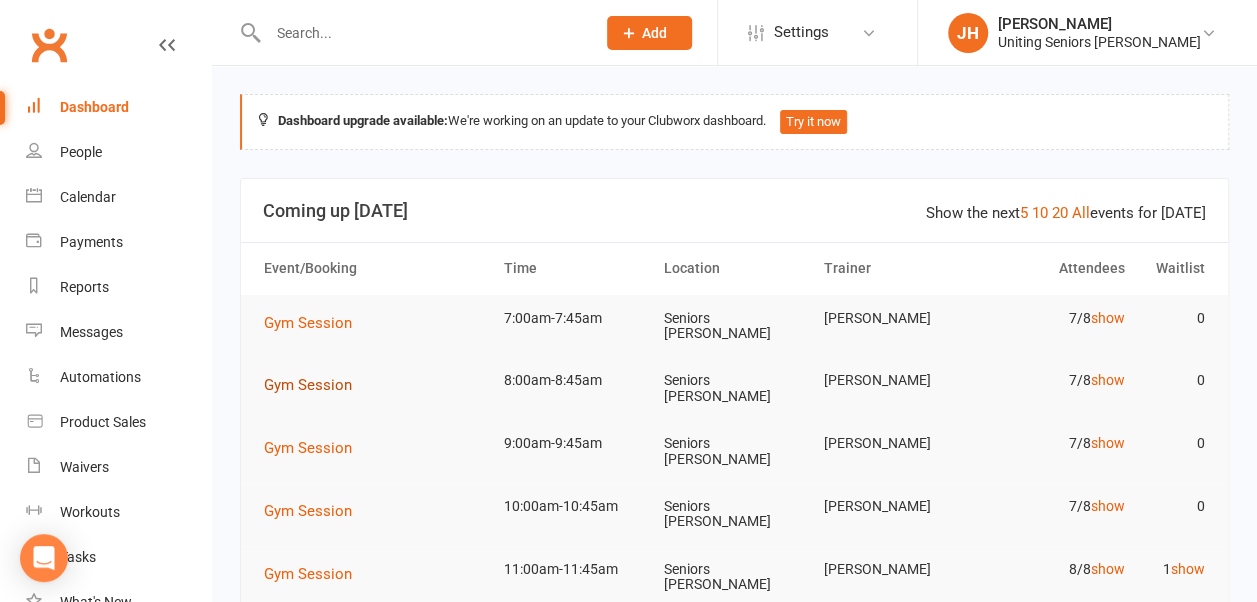 click on "Gym Session" at bounding box center (308, 385) 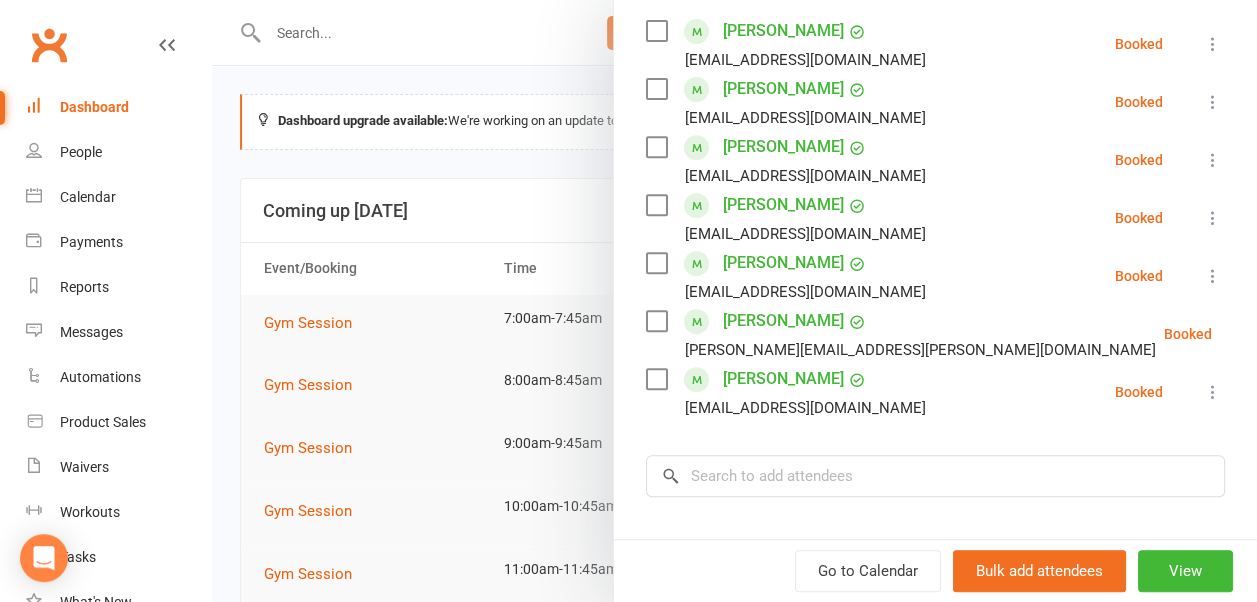 scroll, scrollTop: 388, scrollLeft: 0, axis: vertical 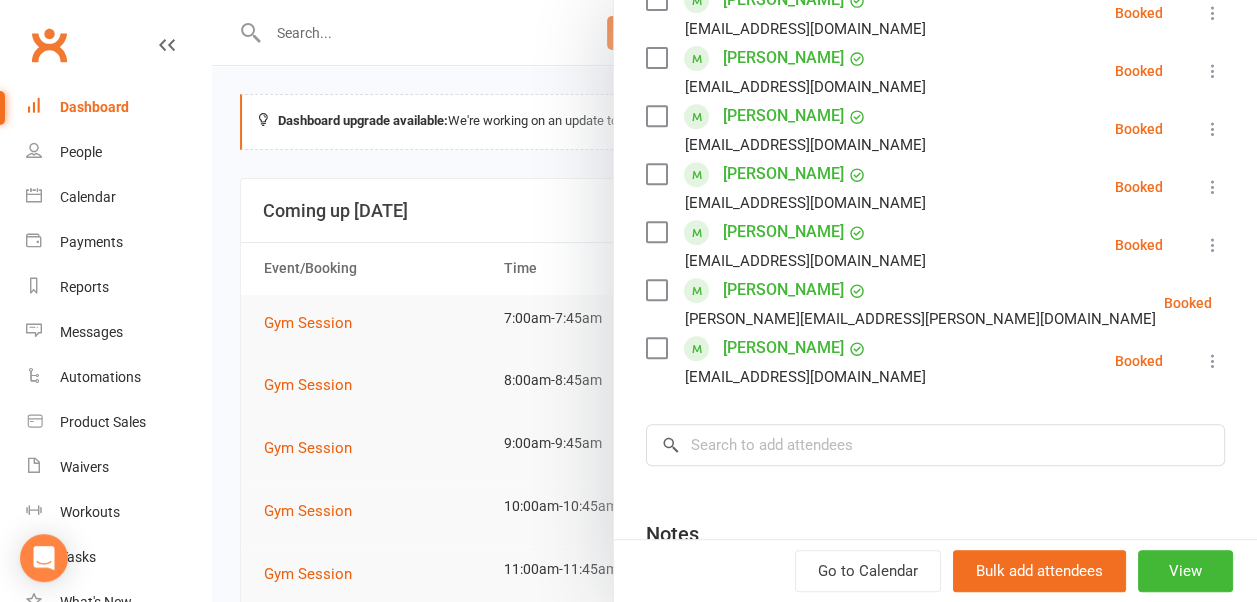 click at bounding box center (734, 301) 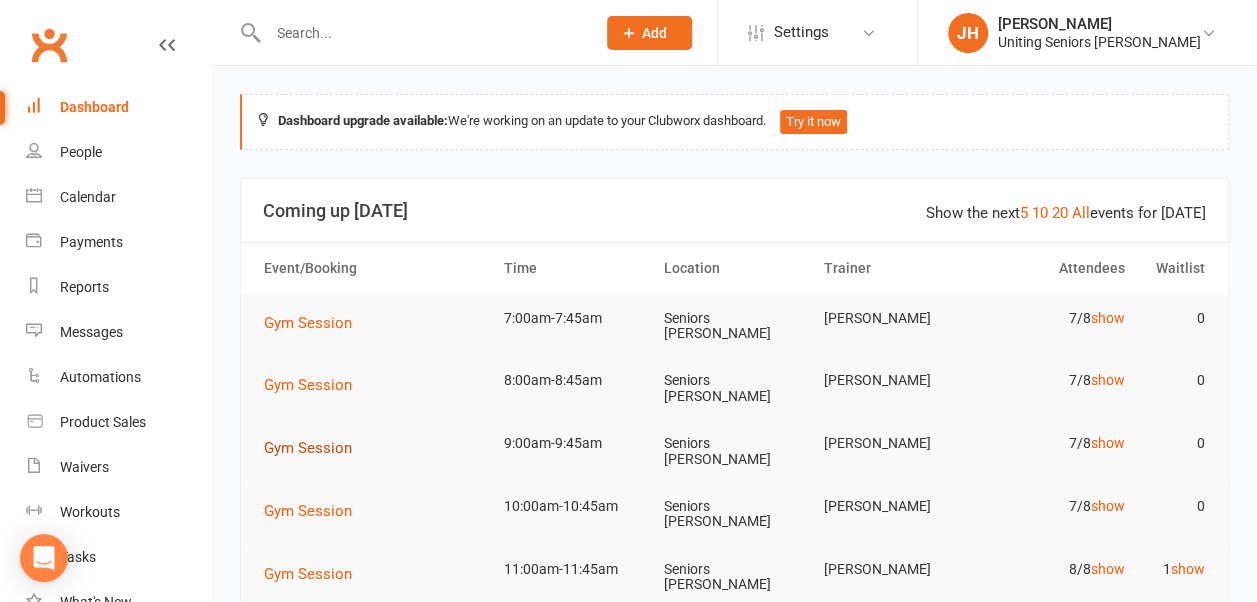 click on "Gym Session" at bounding box center [308, 448] 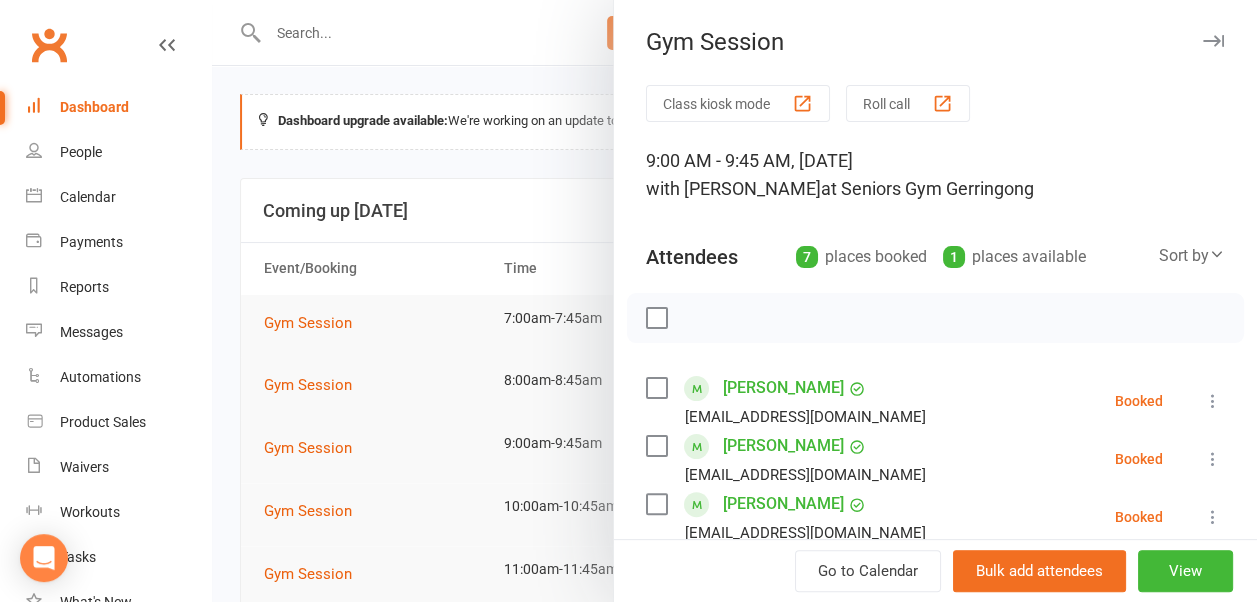 click at bounding box center (734, 301) 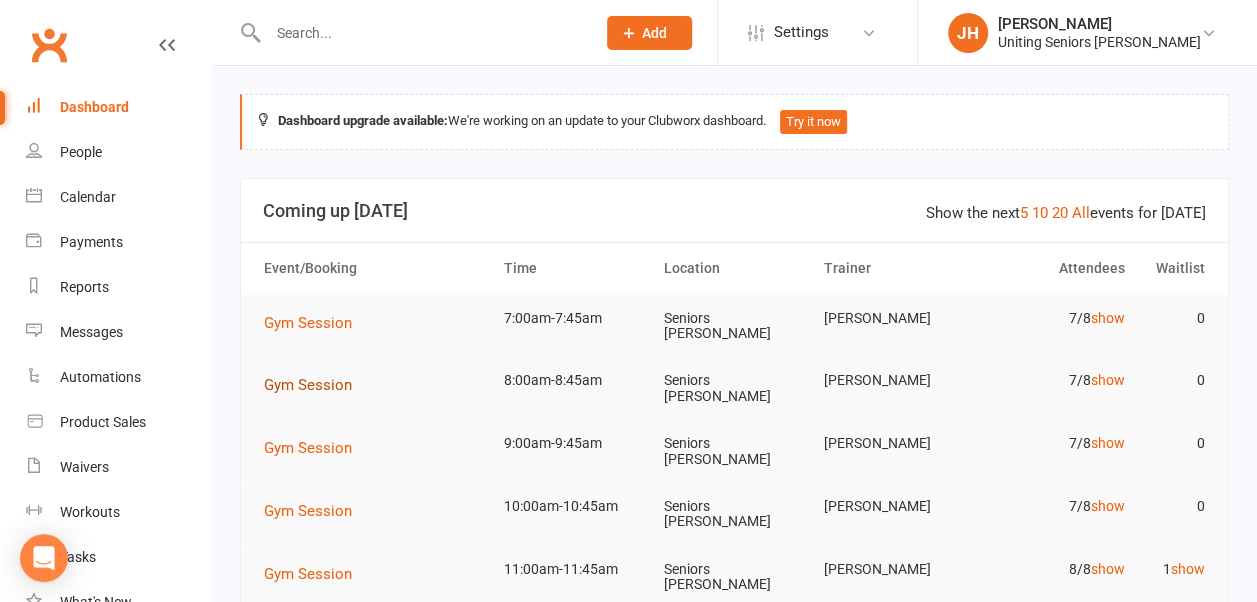 click on "Gym Session" at bounding box center [308, 385] 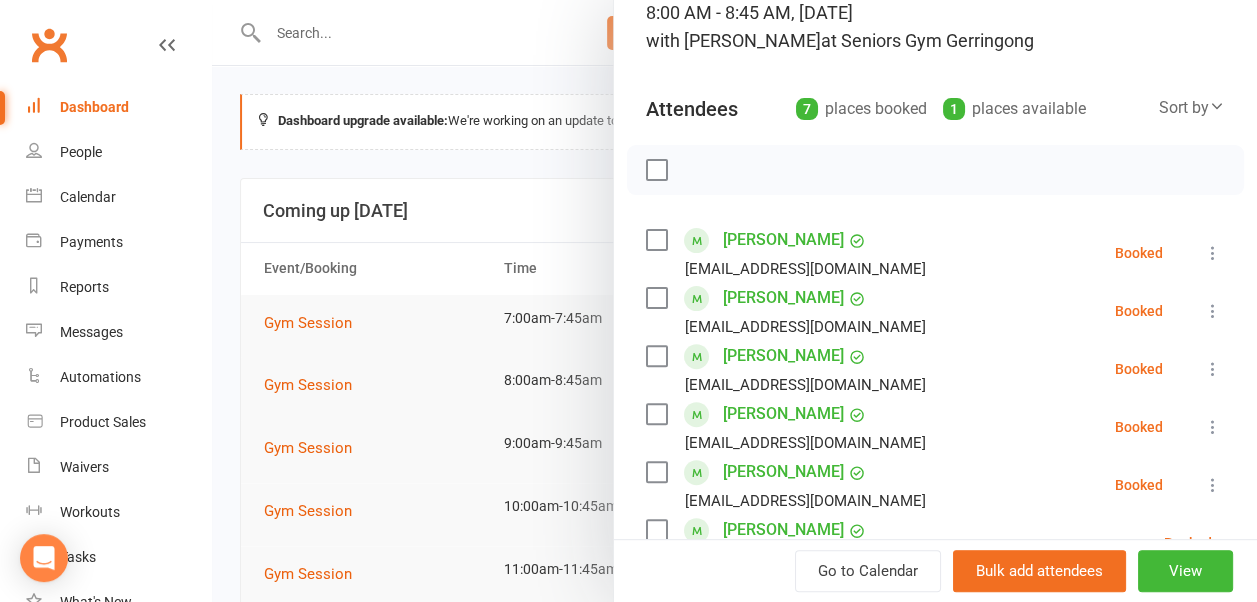 scroll, scrollTop: 300, scrollLeft: 0, axis: vertical 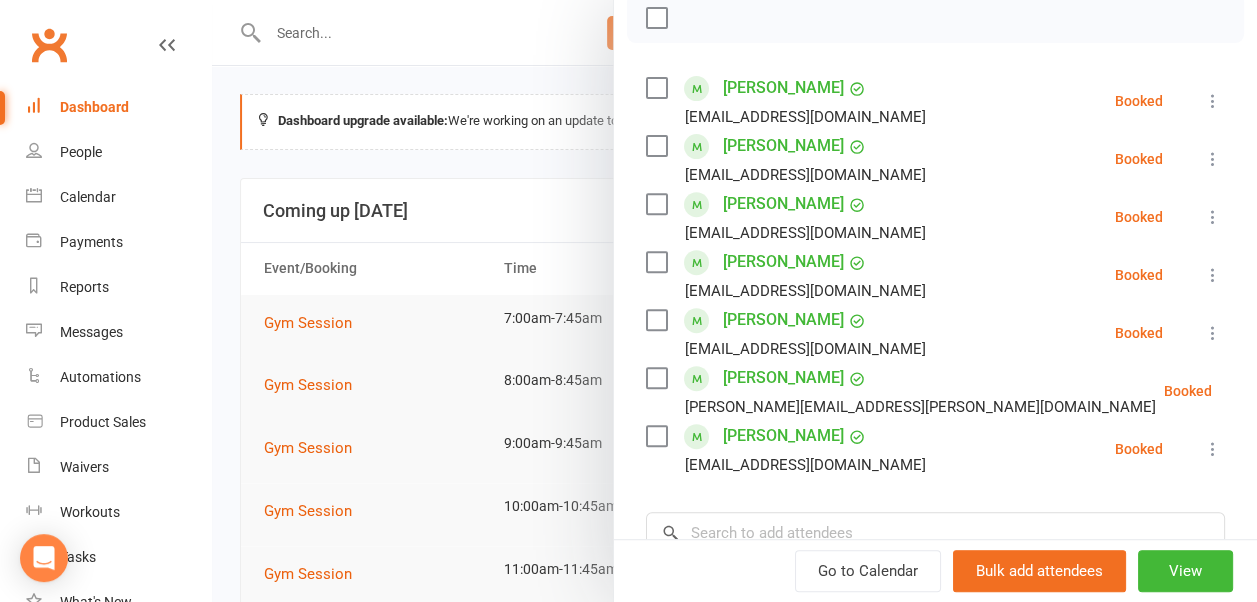 click at bounding box center [1213, 275] 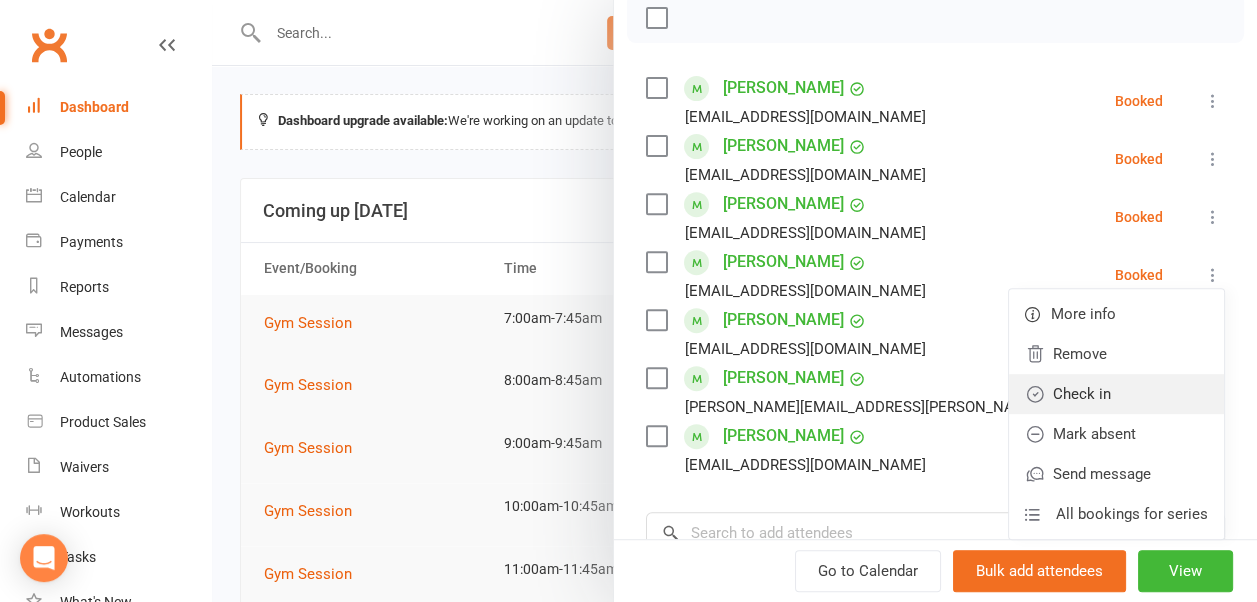 click on "Check in" at bounding box center (1116, 394) 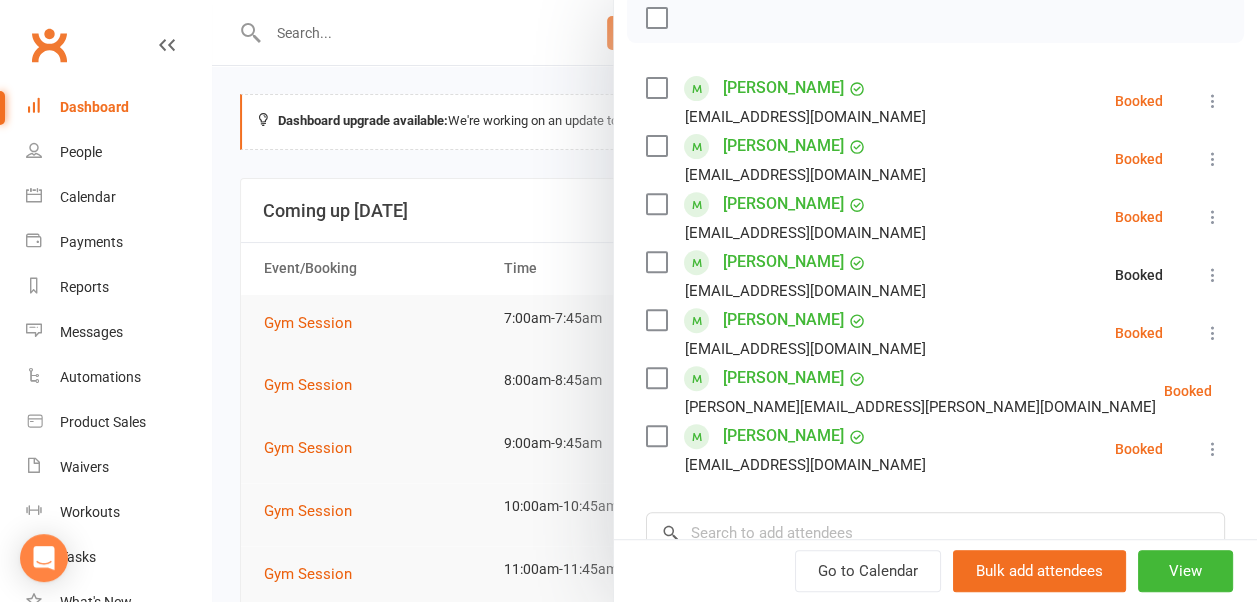 click at bounding box center (1213, 333) 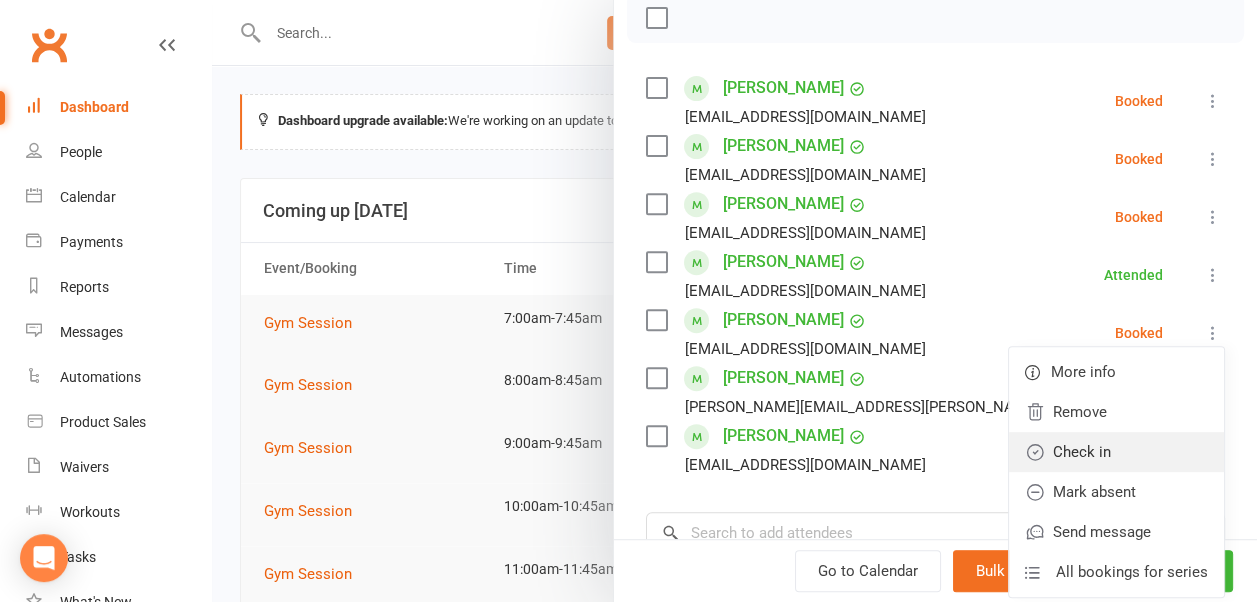 click on "Check in" at bounding box center (1116, 452) 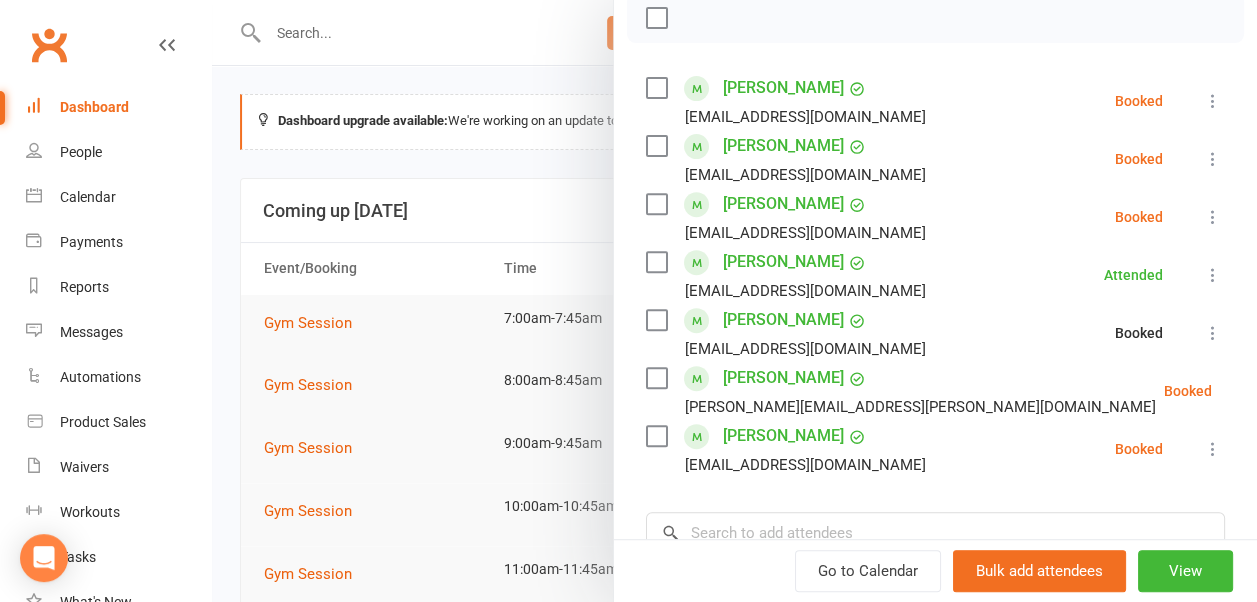 drag, startPoint x: 1182, startPoint y: 382, endPoint x: 1174, endPoint y: 414, distance: 32.984844 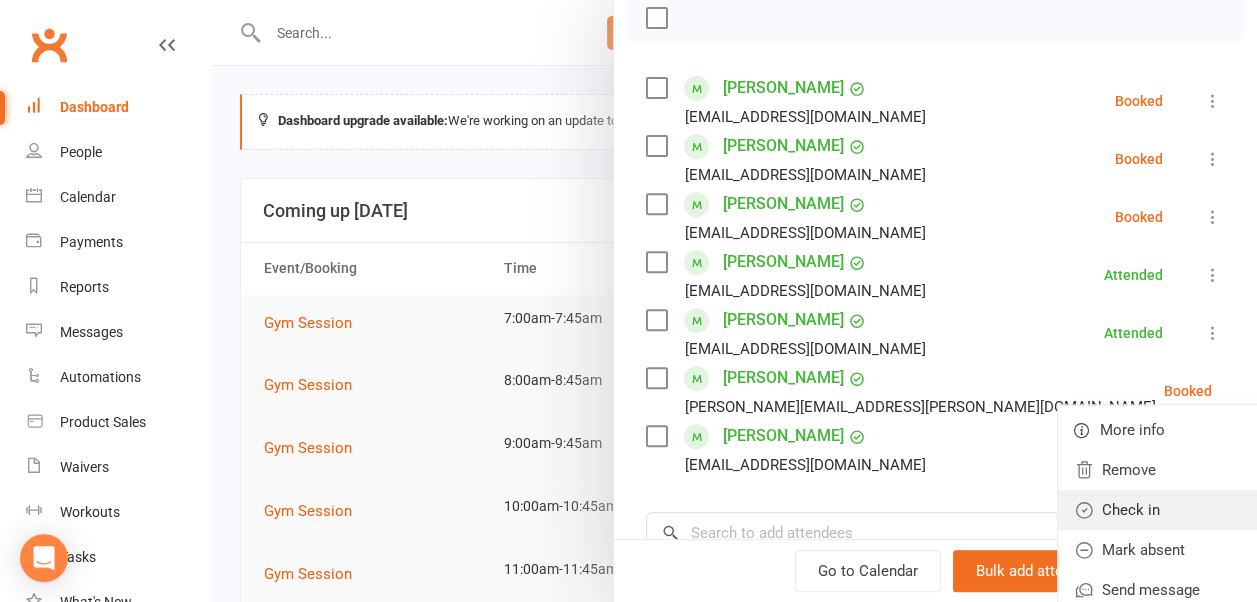 click on "Check in" at bounding box center [1165, 510] 